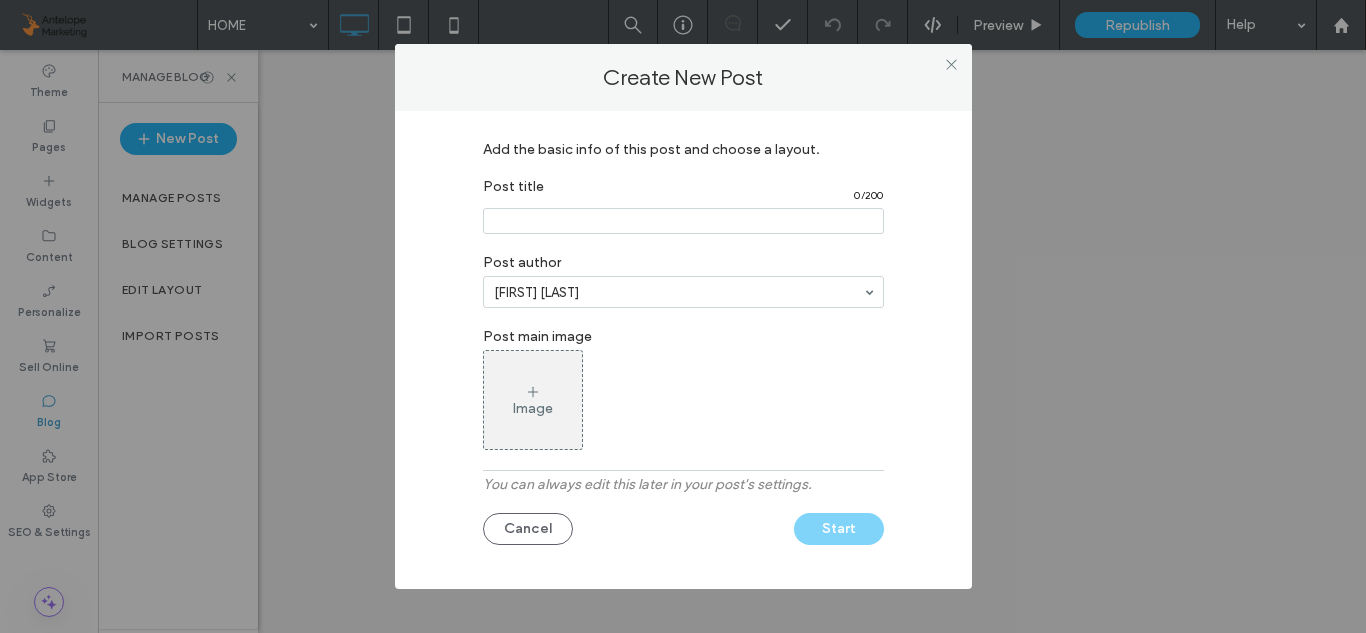 scroll, scrollTop: 0, scrollLeft: 0, axis: both 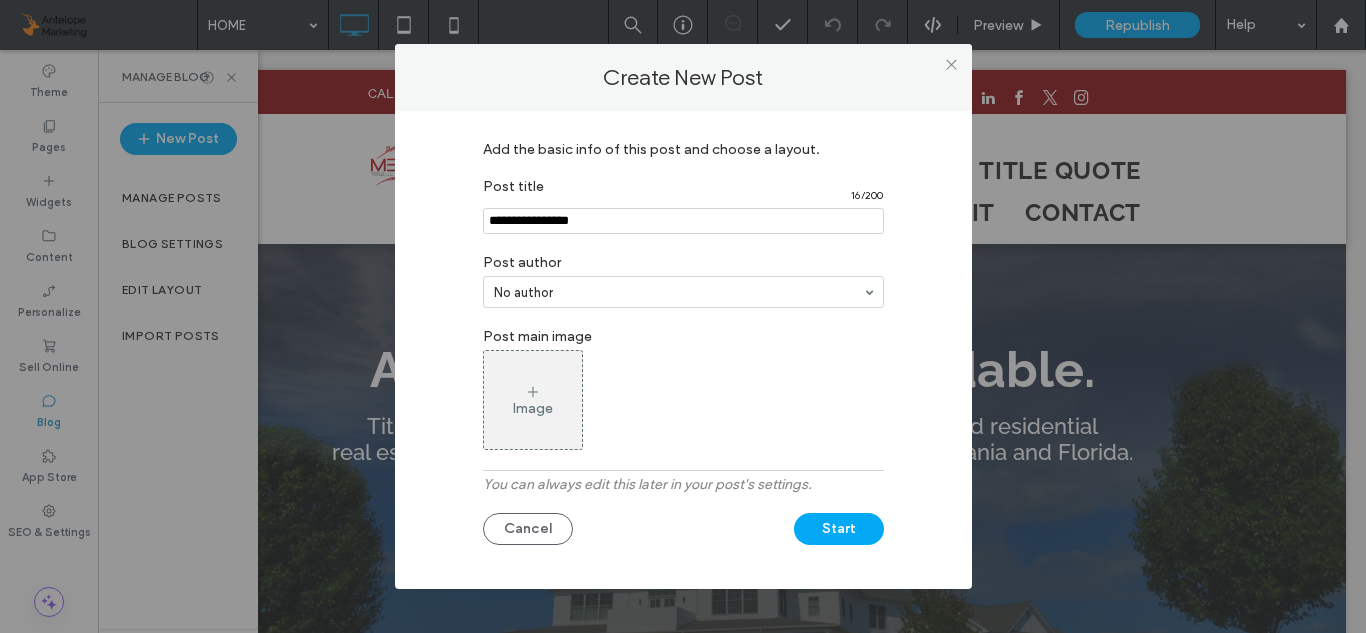 click on "Image" at bounding box center [533, 408] 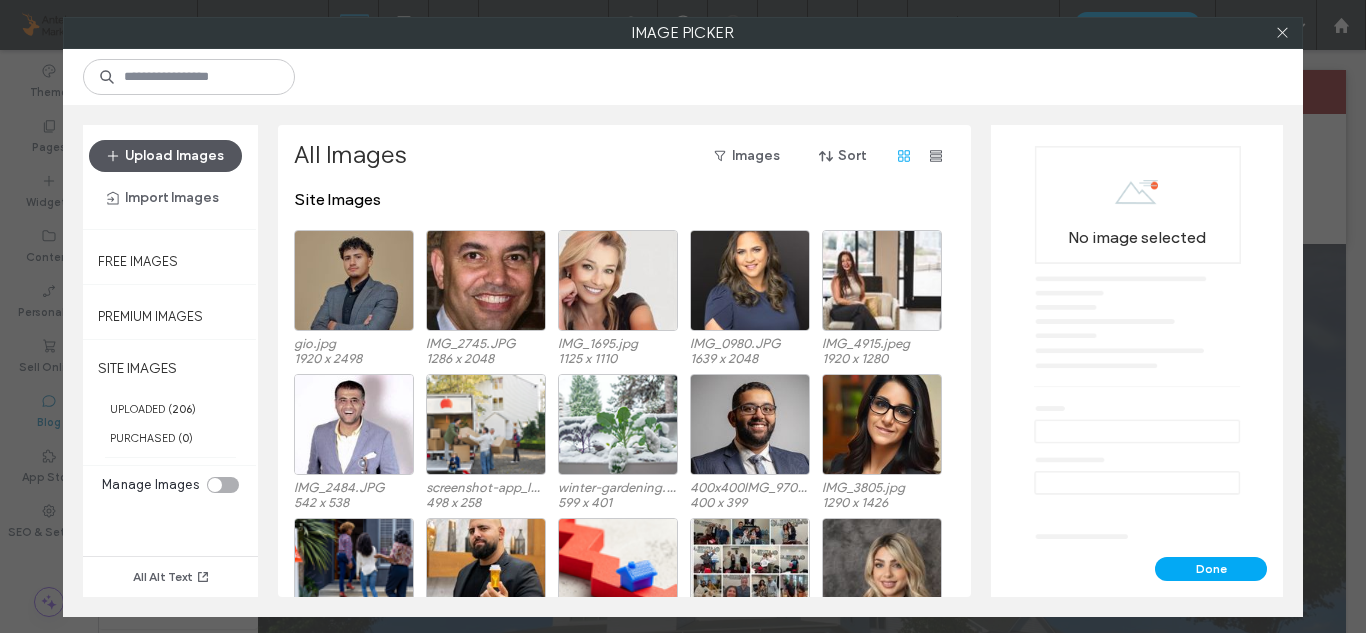 click on "Upload Images" at bounding box center (165, 156) 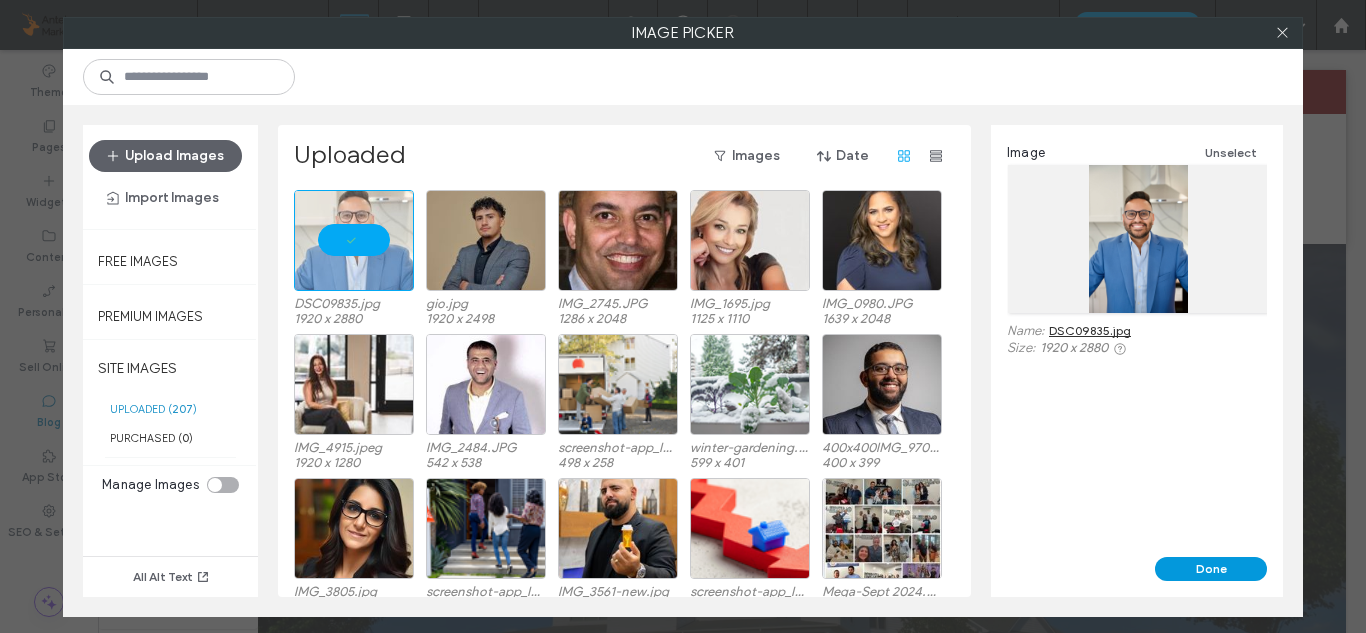 click on "Done" at bounding box center [1211, 569] 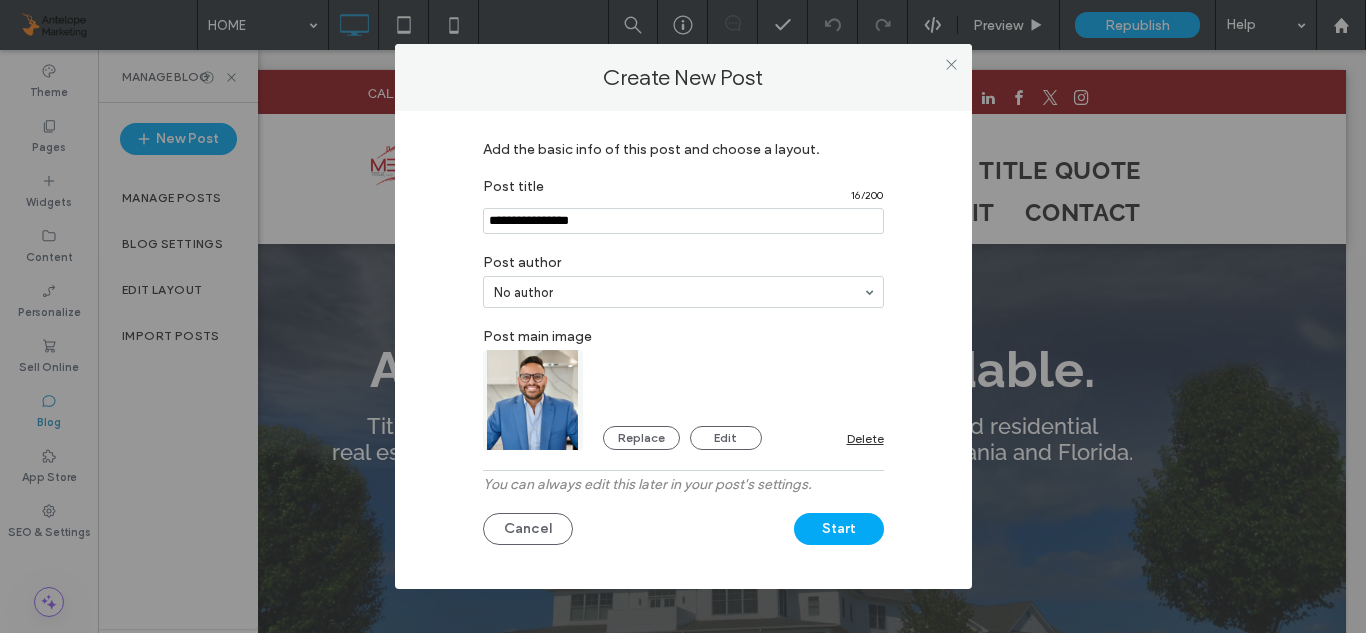 click at bounding box center [683, 221] 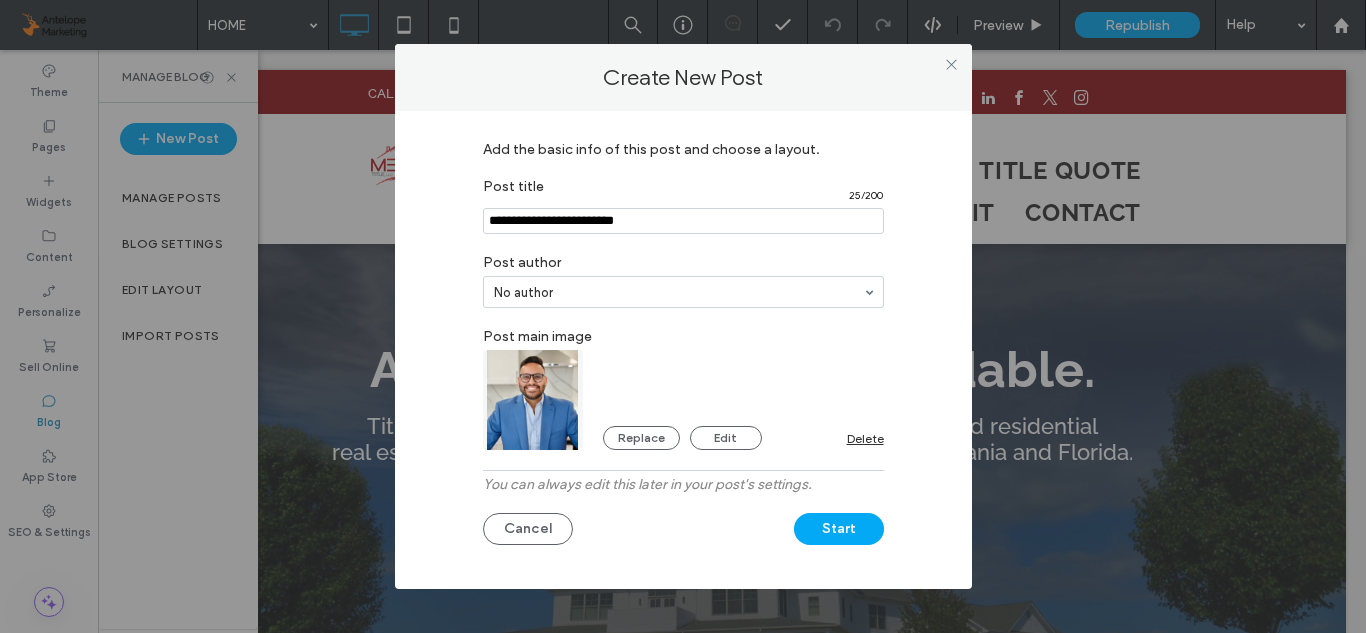 paste on "********" 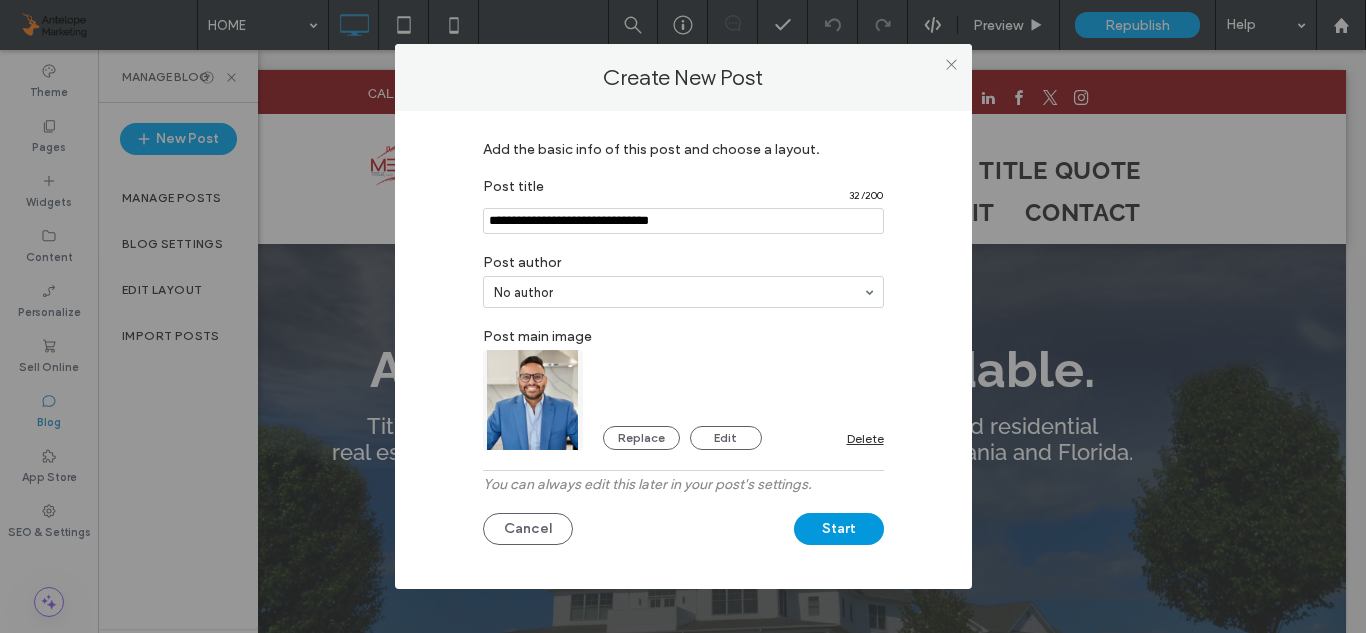 type on "**********" 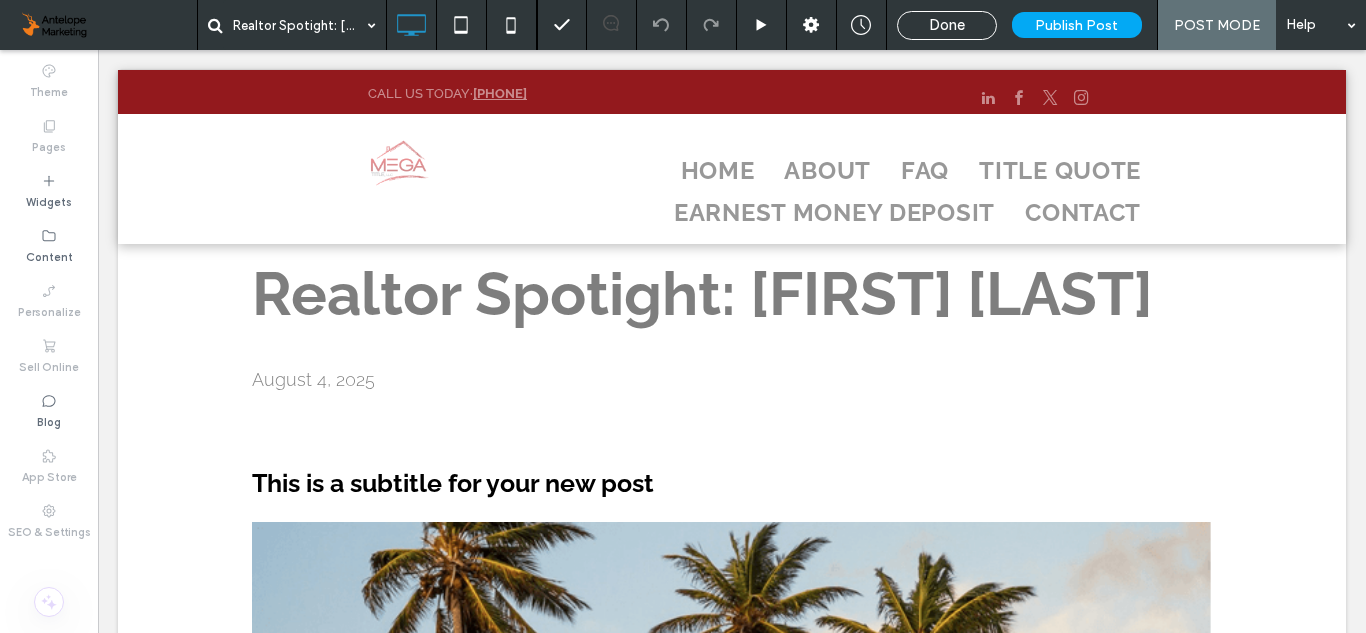 scroll, scrollTop: 0, scrollLeft: 0, axis: both 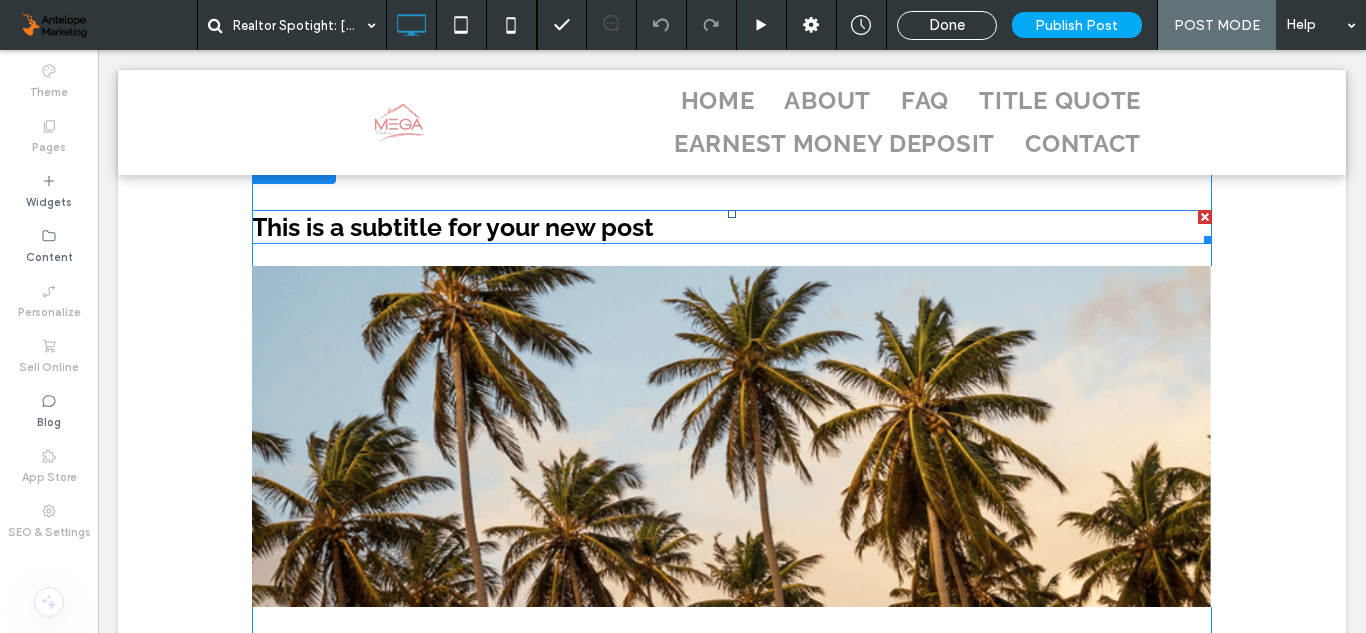 click at bounding box center [1205, 217] 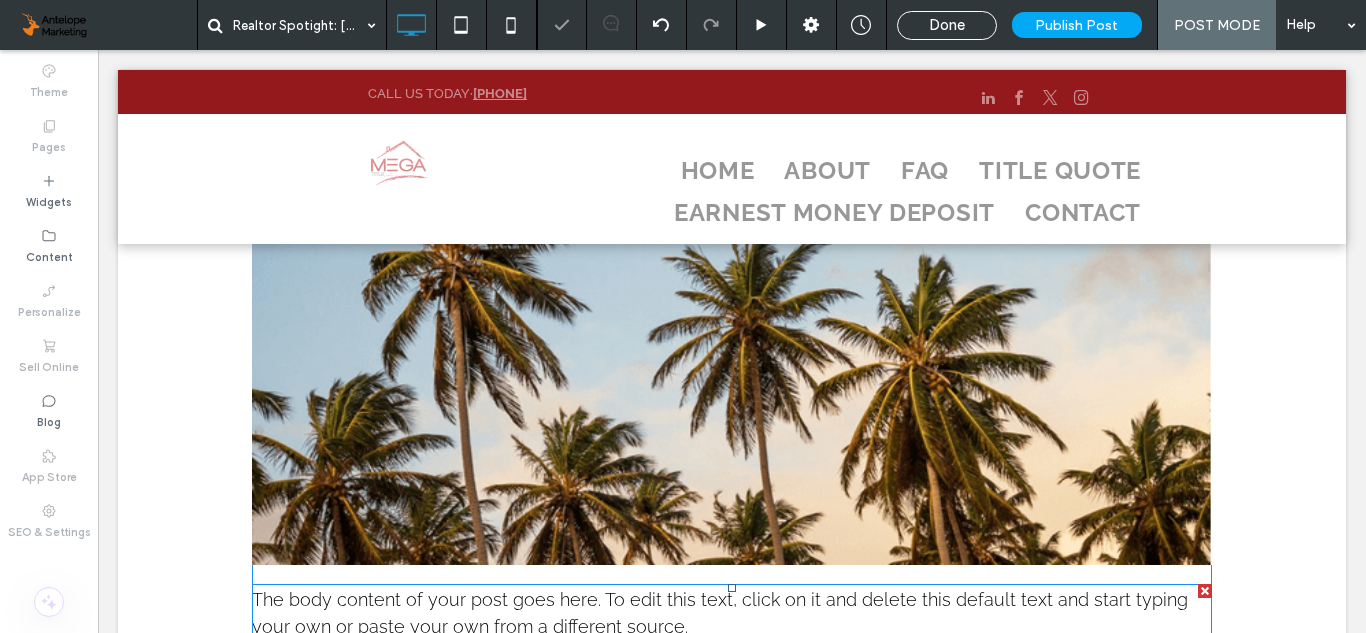 click on "The body content of your post goes here. To edit this text, click on it and delete this default text and start typing your own or paste your own from a different source." at bounding box center (732, 613) 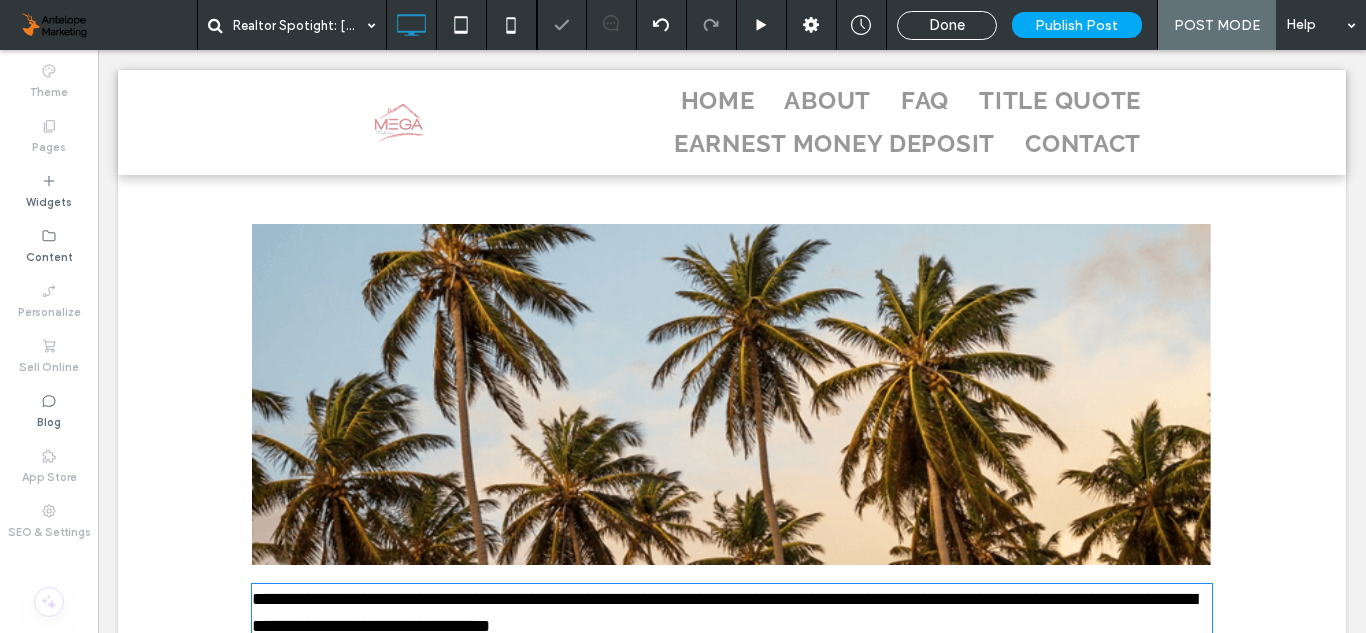 scroll, scrollTop: 528, scrollLeft: 0, axis: vertical 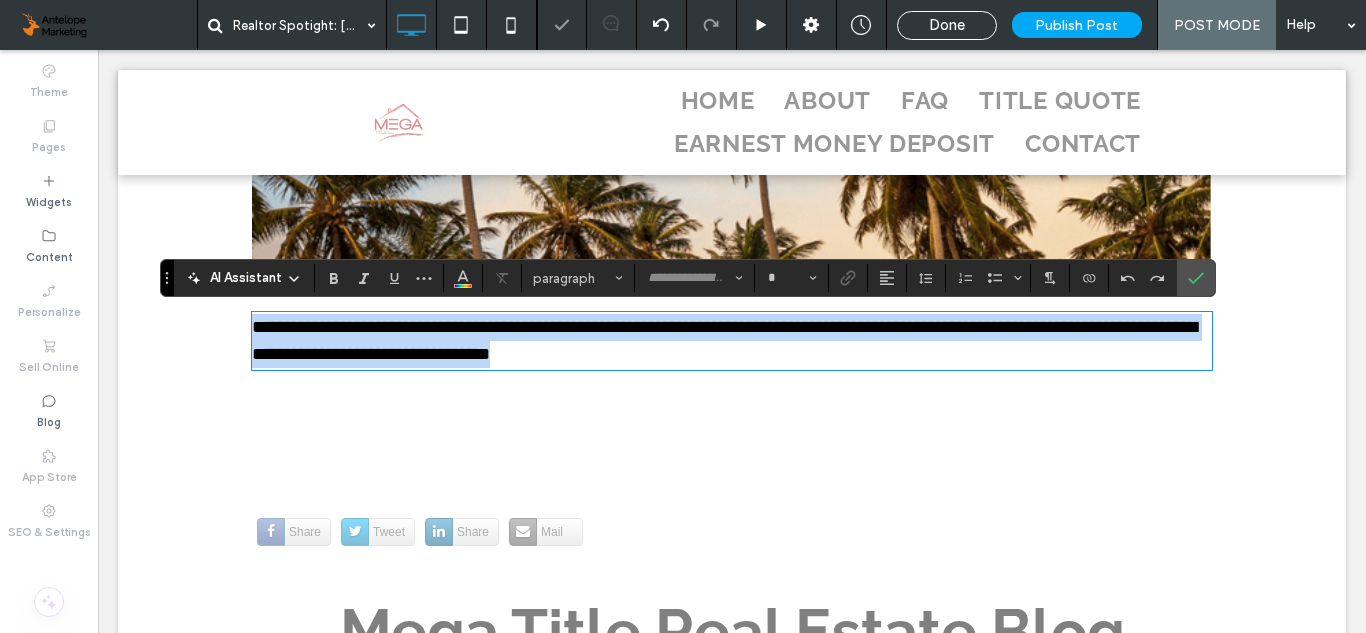 type on "*******" 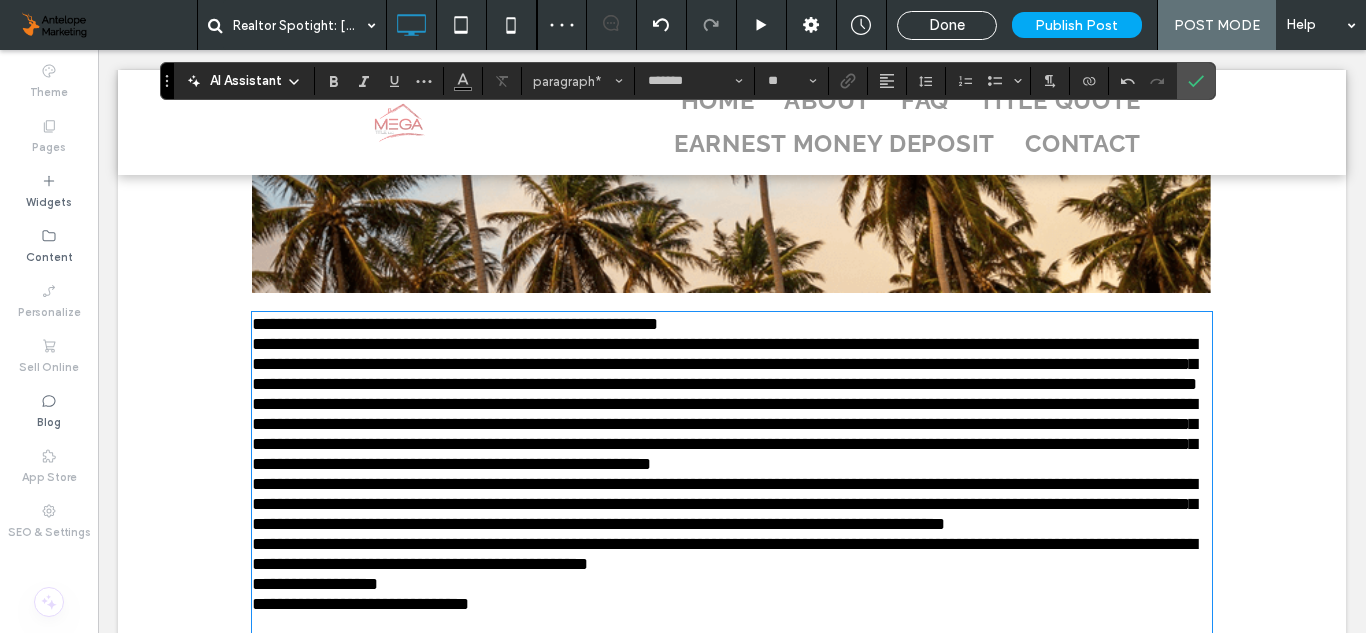 scroll, scrollTop: 871, scrollLeft: 0, axis: vertical 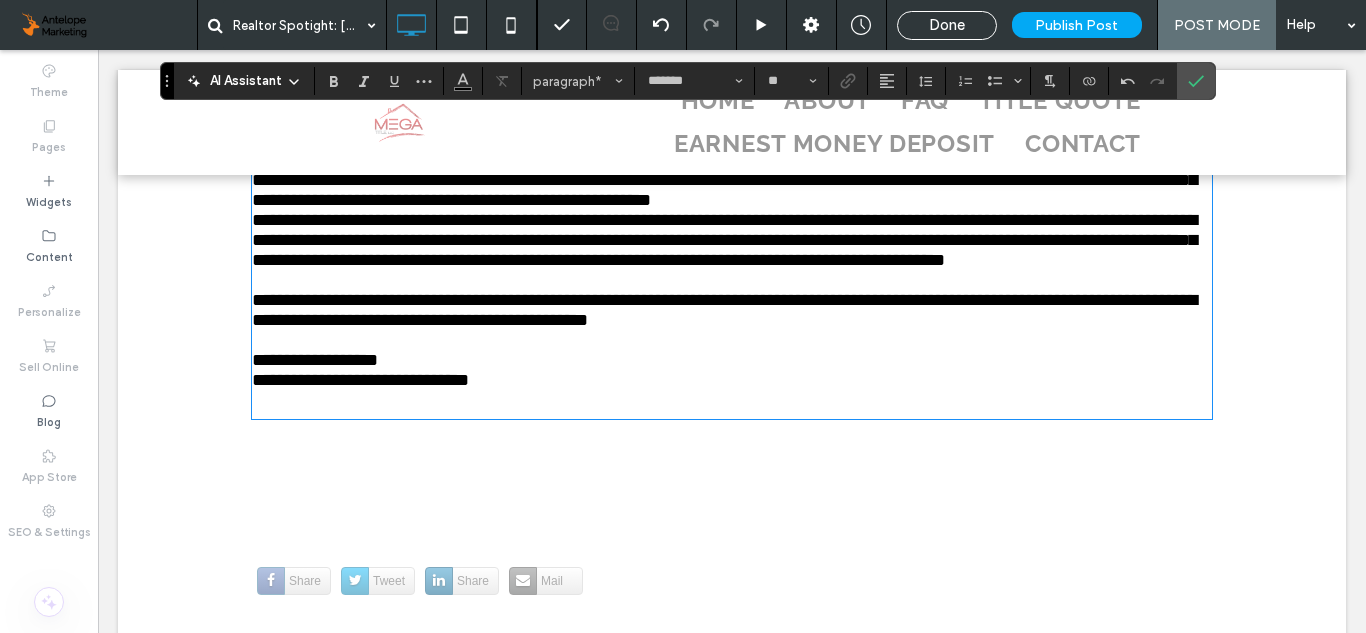 click on "**********" at bounding box center [724, 240] 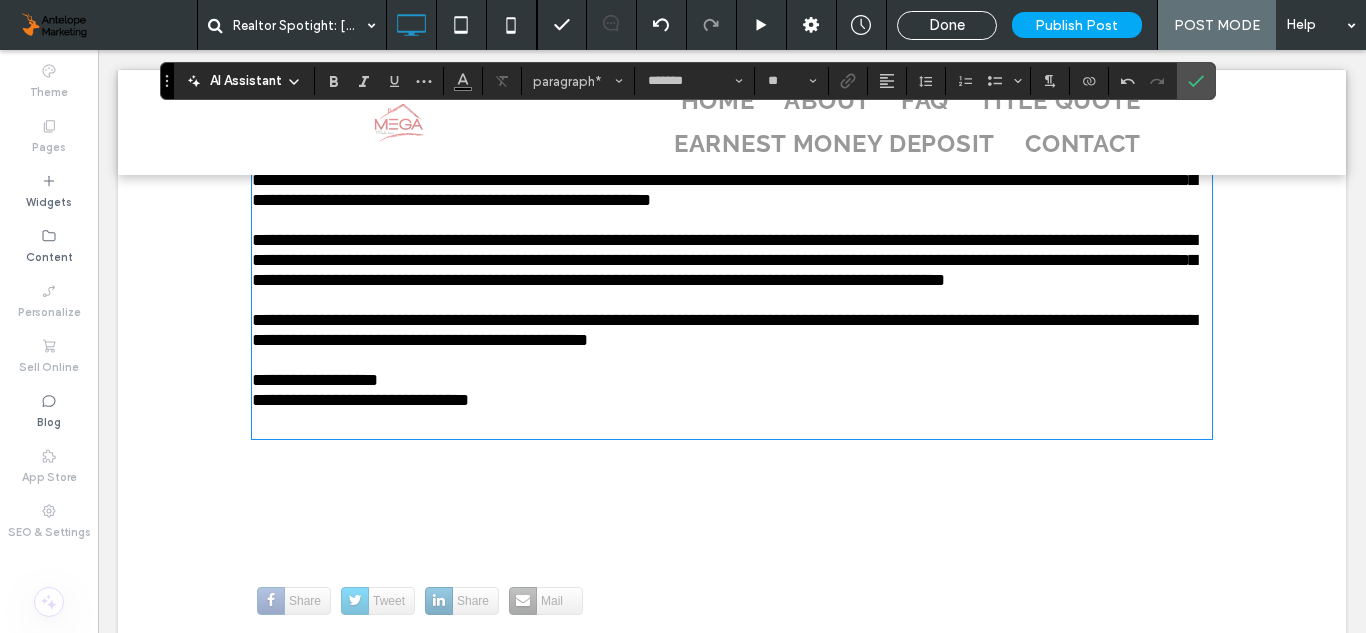click on "**********" at bounding box center (732, 260) 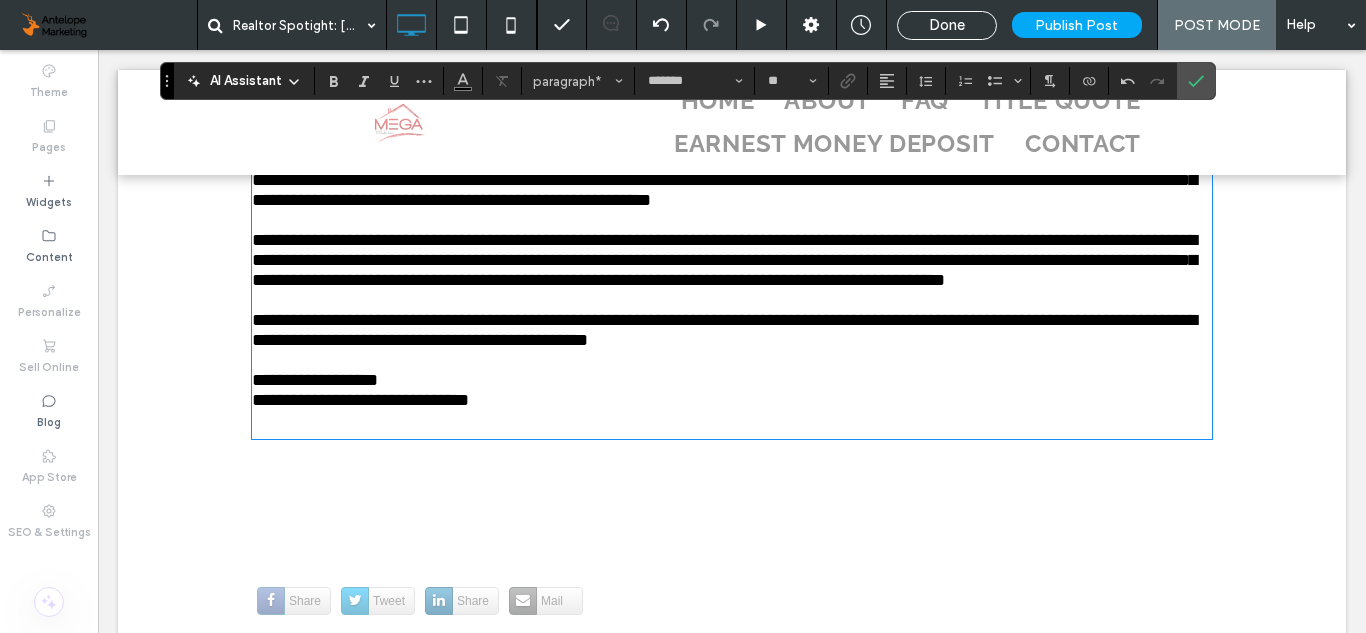 click on "**********" at bounding box center [732, 7] 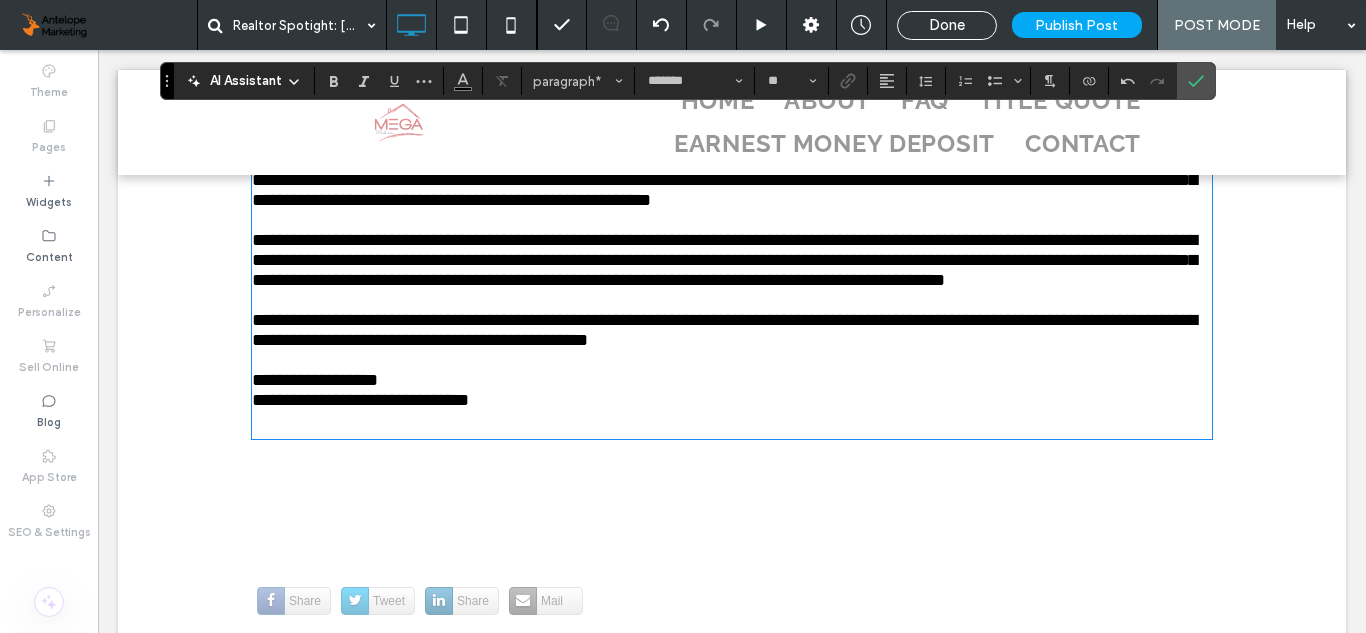 scroll, scrollTop: 752, scrollLeft: 0, axis: vertical 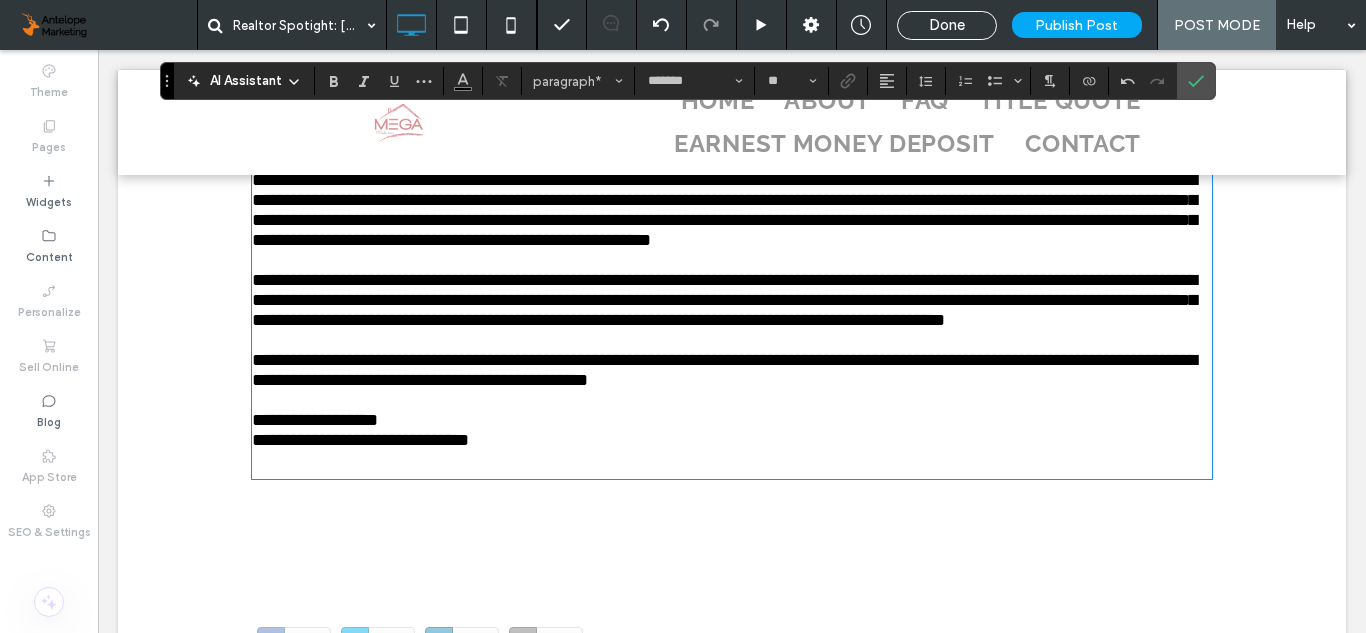 click on "**********" at bounding box center [732, 47] 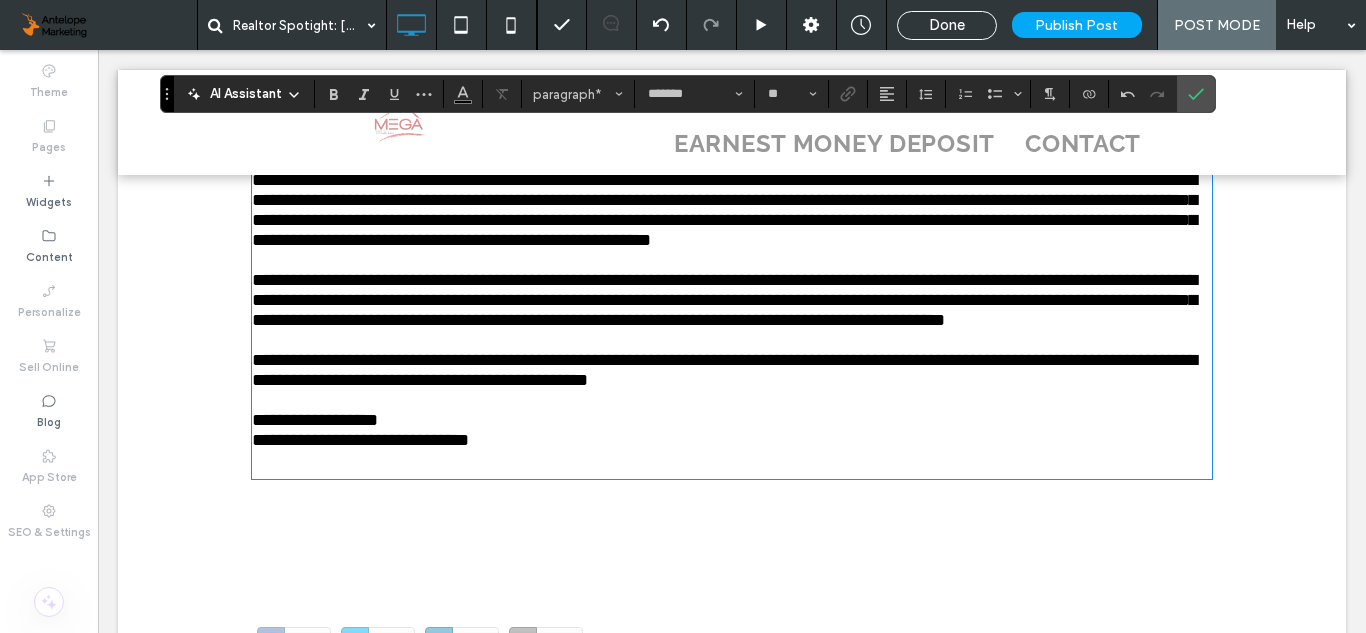 scroll, scrollTop: 712, scrollLeft: 0, axis: vertical 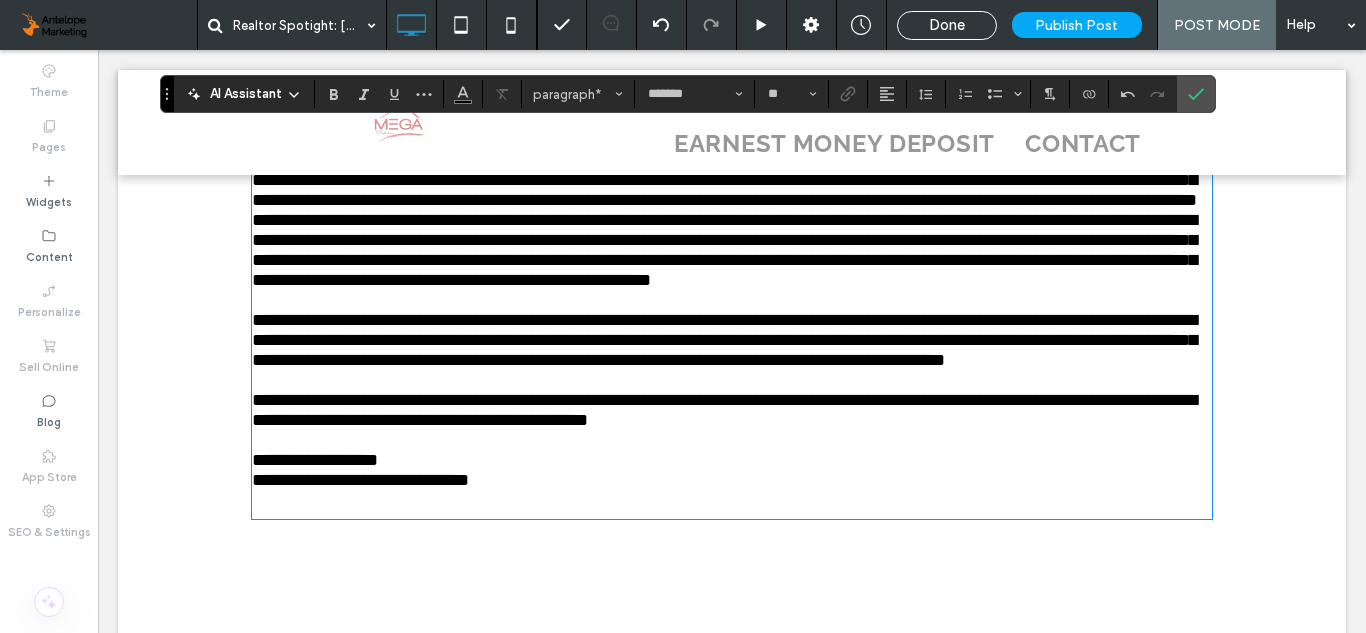 click on "**********" at bounding box center (724, 250) 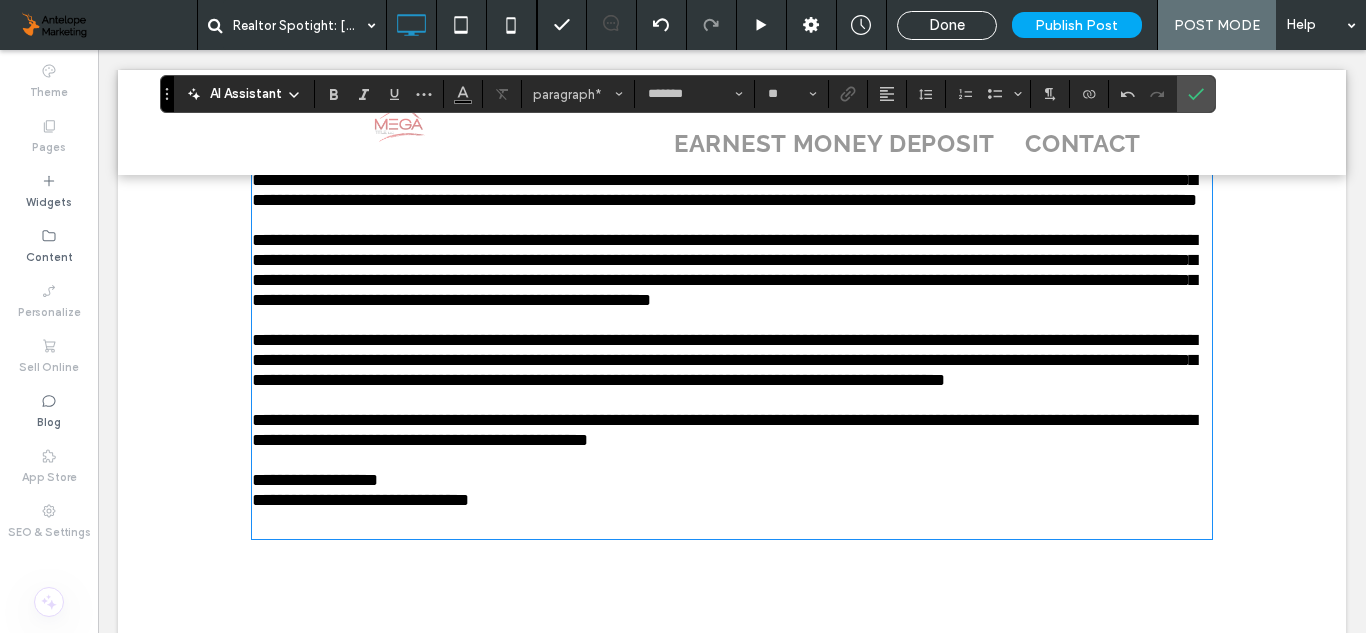 click on "**********" at bounding box center (732, 97) 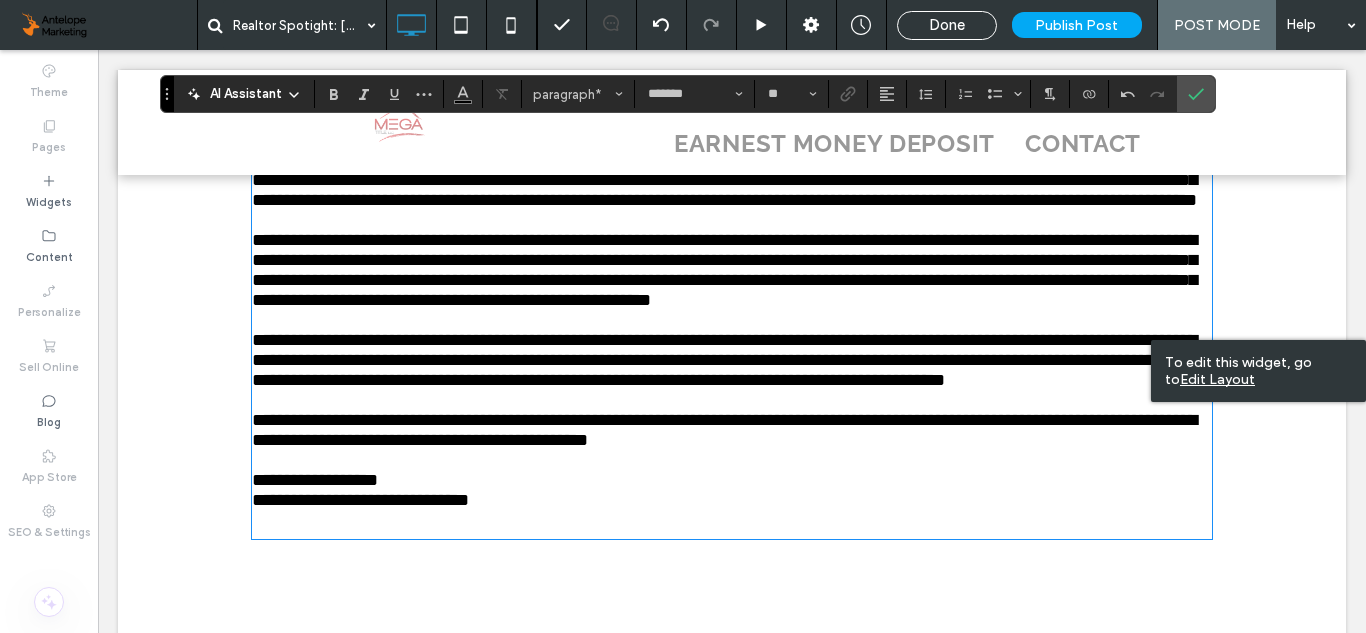 scroll, scrollTop: 672, scrollLeft: 0, axis: vertical 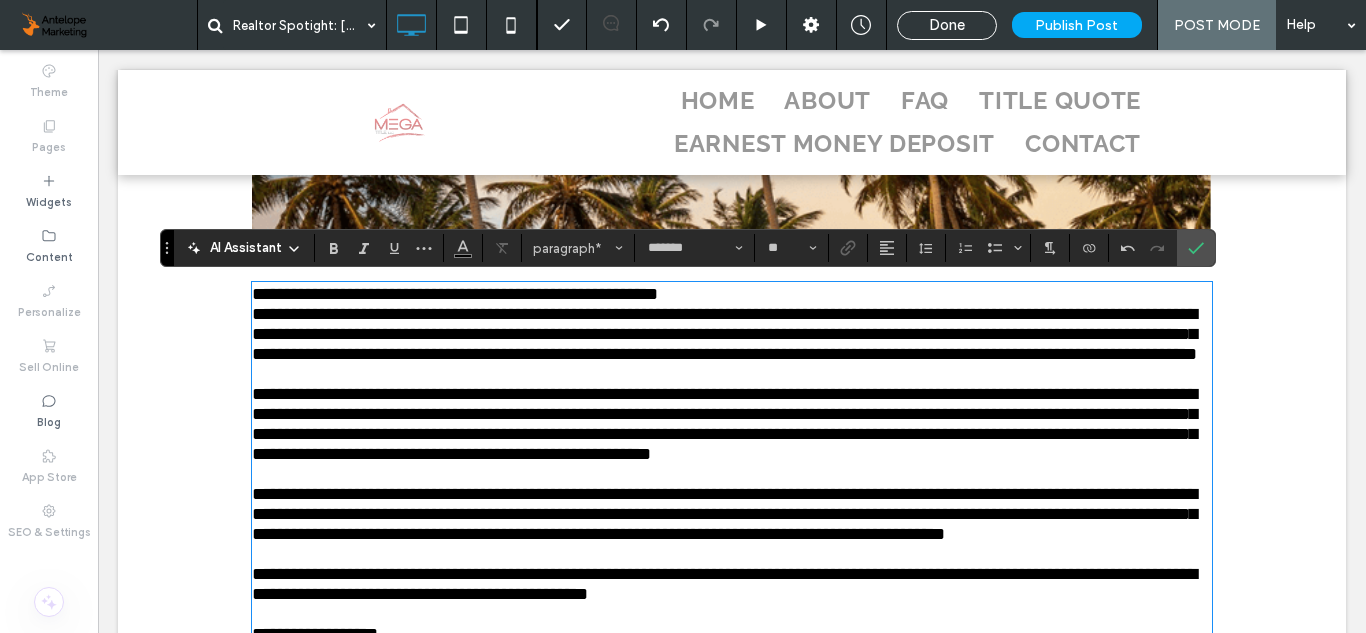 click on "**********" at bounding box center [732, 294] 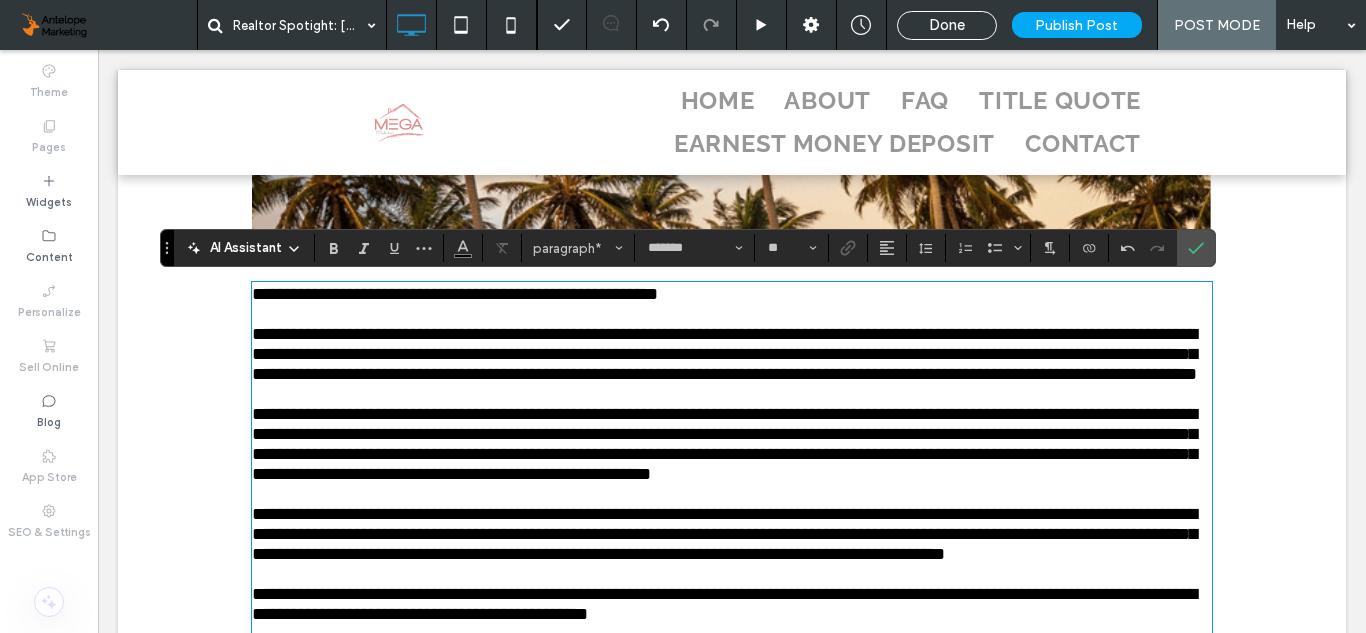 click on "**********" at bounding box center (455, 294) 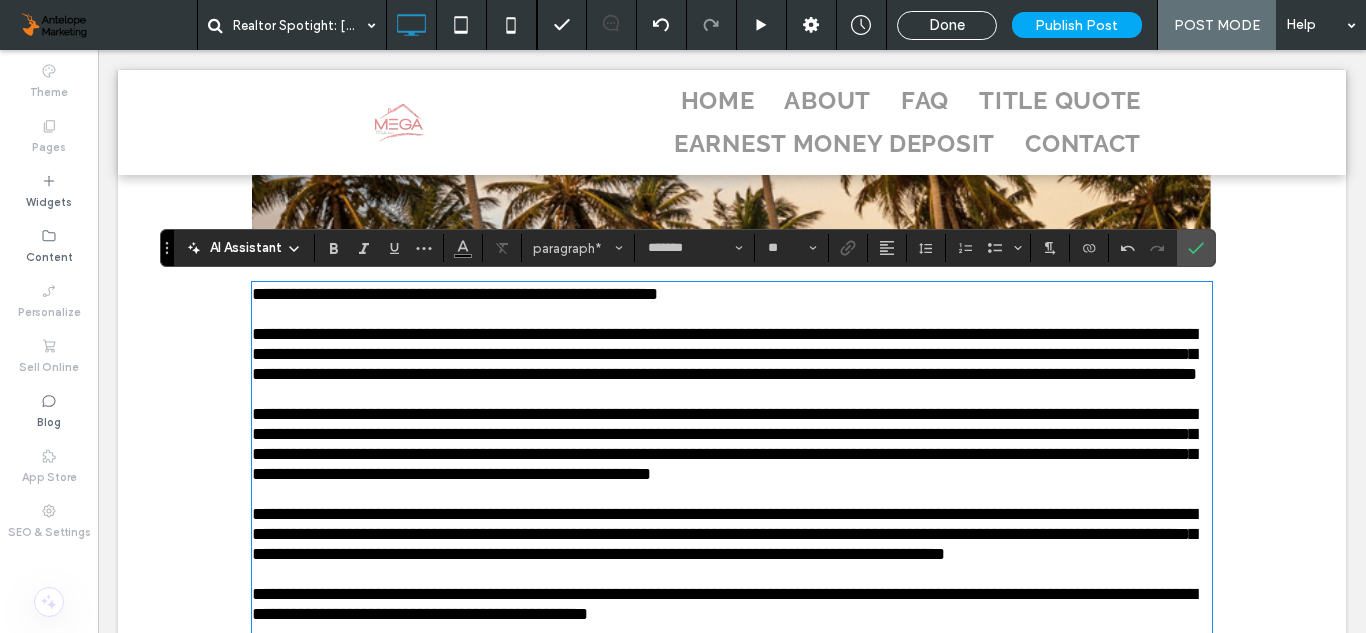 click on "**********" at bounding box center [455, 294] 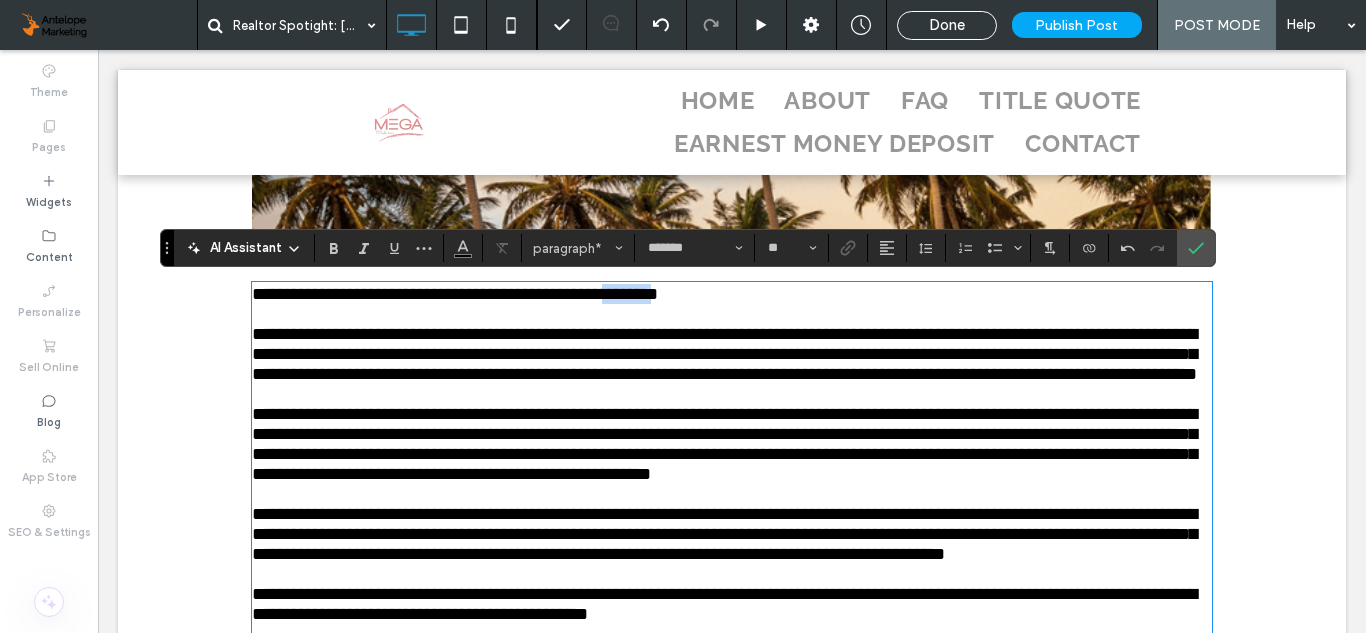 click on "**********" at bounding box center (455, 294) 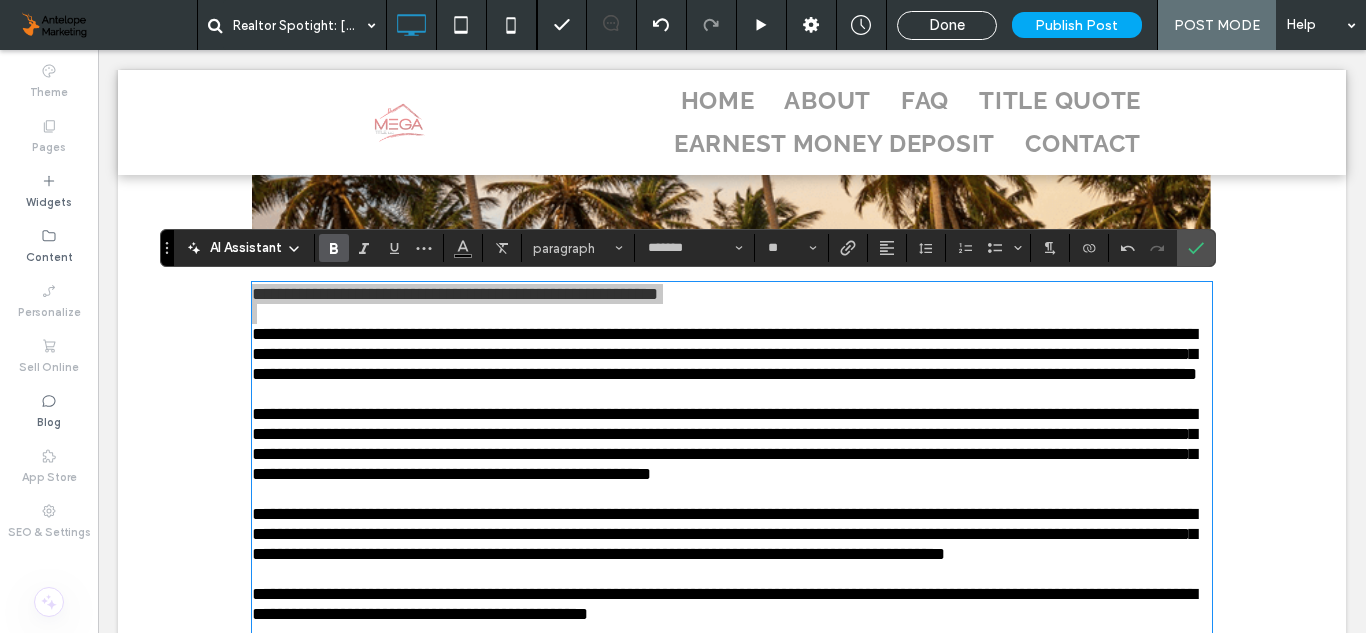 click 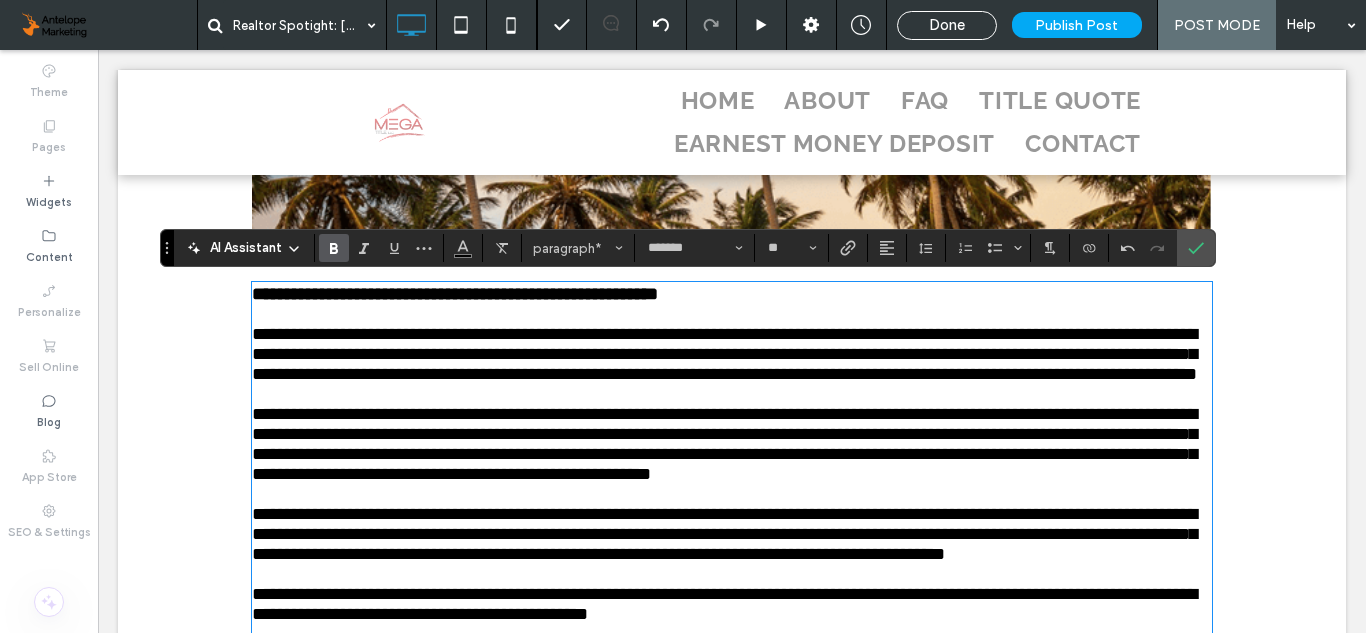 click on "**********" at bounding box center (732, 261) 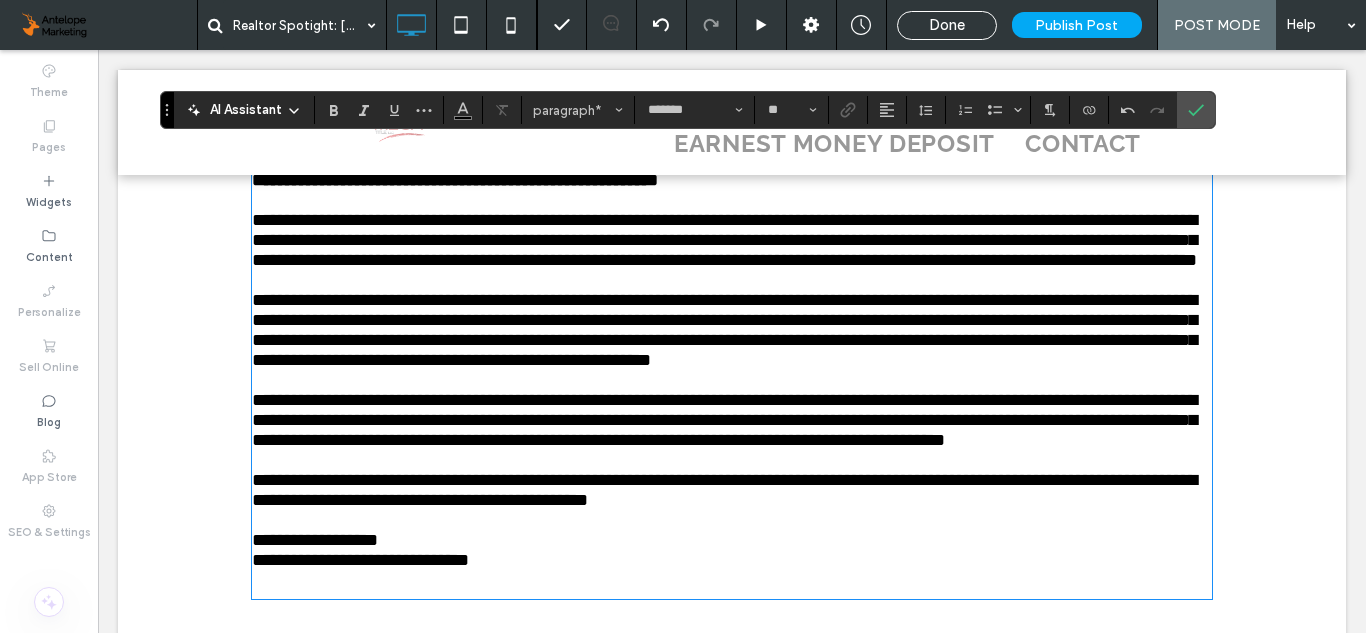 scroll, scrollTop: 696, scrollLeft: 0, axis: vertical 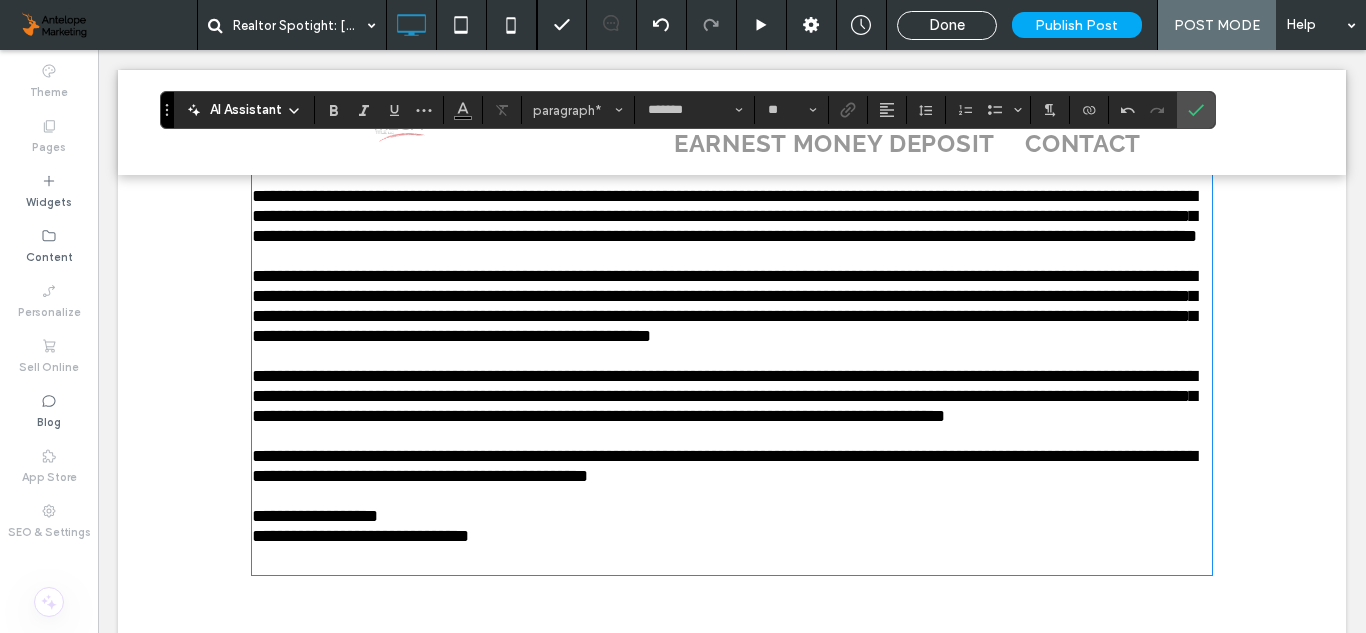 click on "**********" at bounding box center (732, 526) 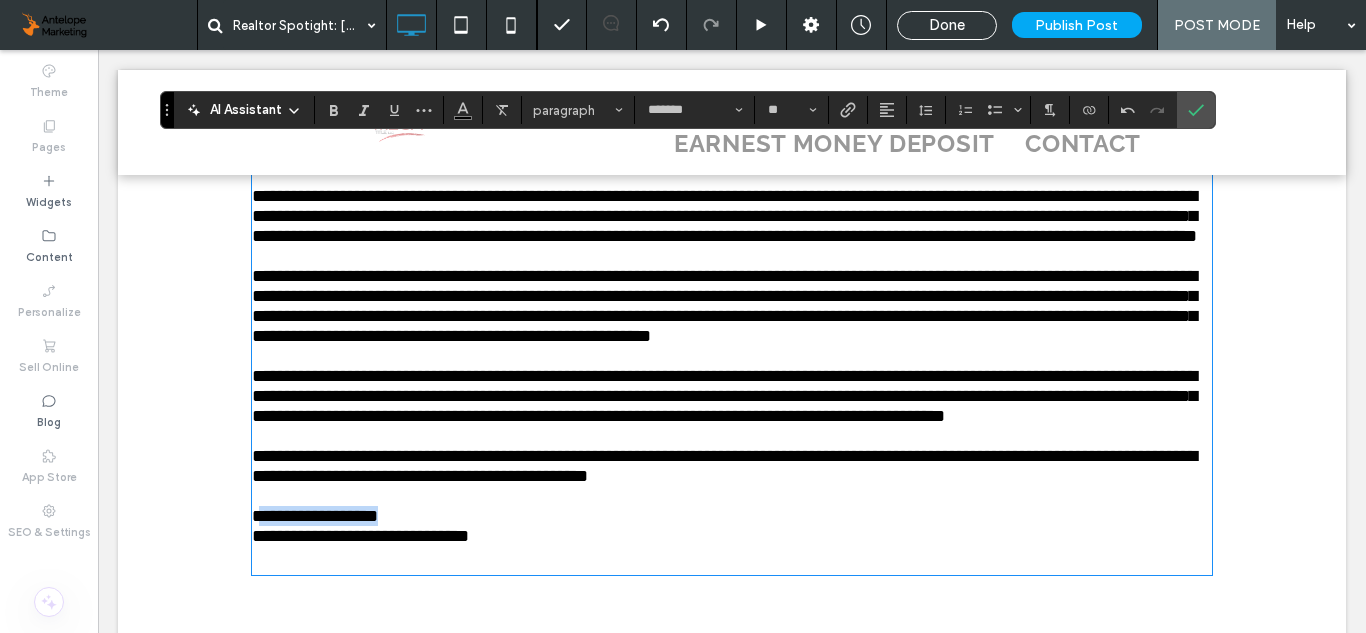 drag, startPoint x: 555, startPoint y: 600, endPoint x: 251, endPoint y: 578, distance: 304.795 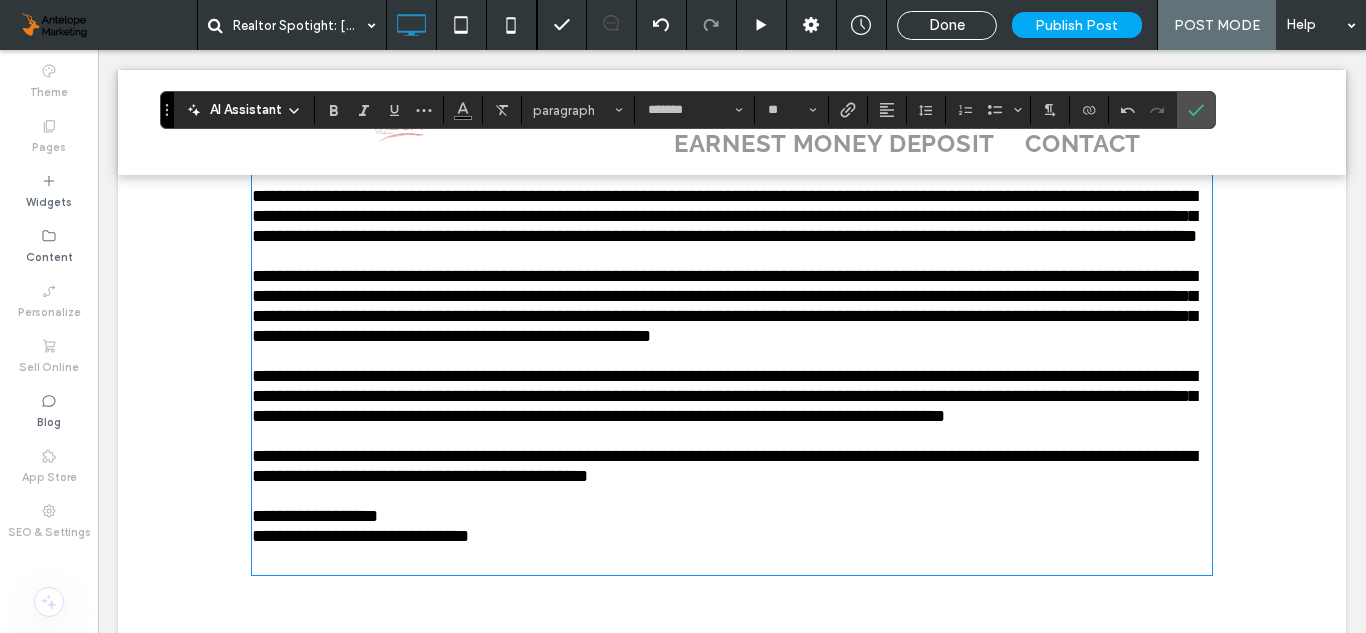 click on "**********" at bounding box center [732, 526] 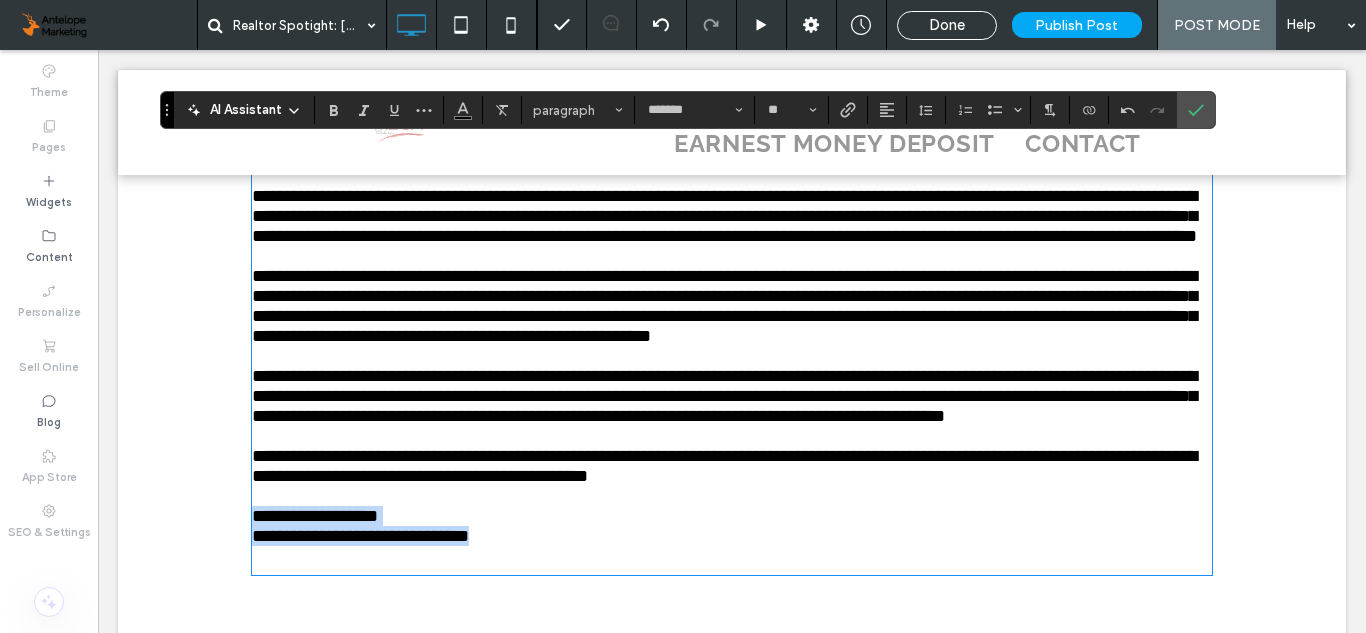 drag, startPoint x: 556, startPoint y: 603, endPoint x: 240, endPoint y: 581, distance: 316.7649 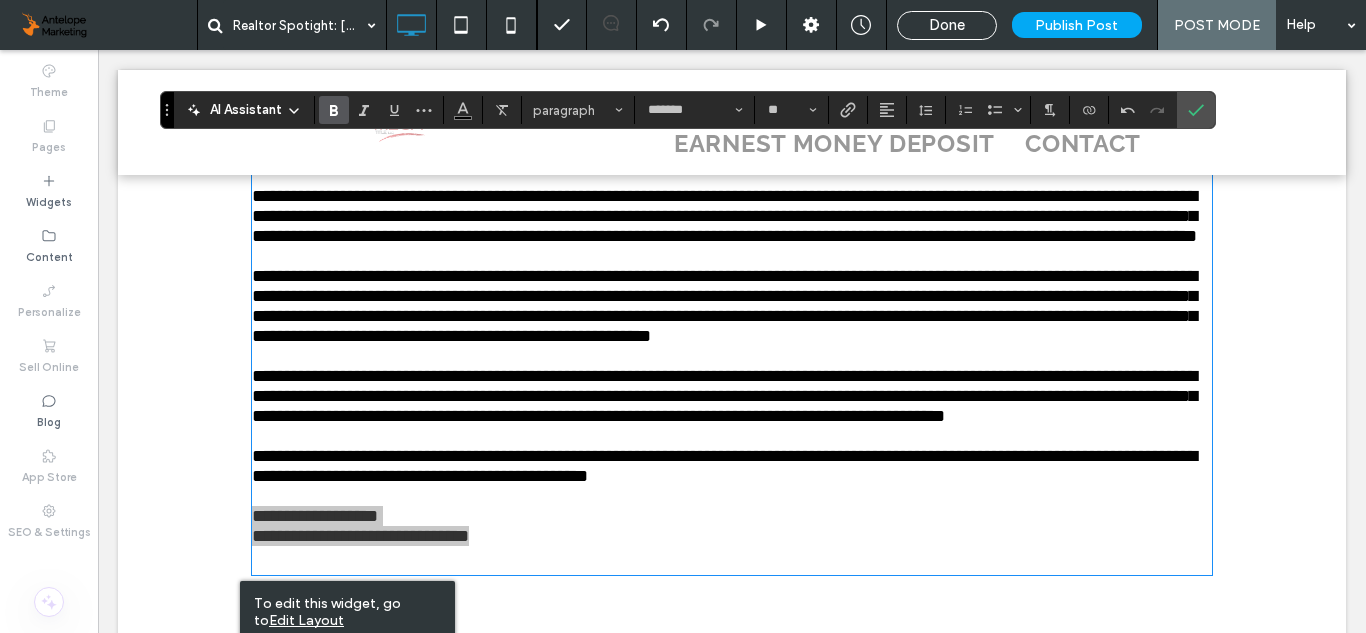click 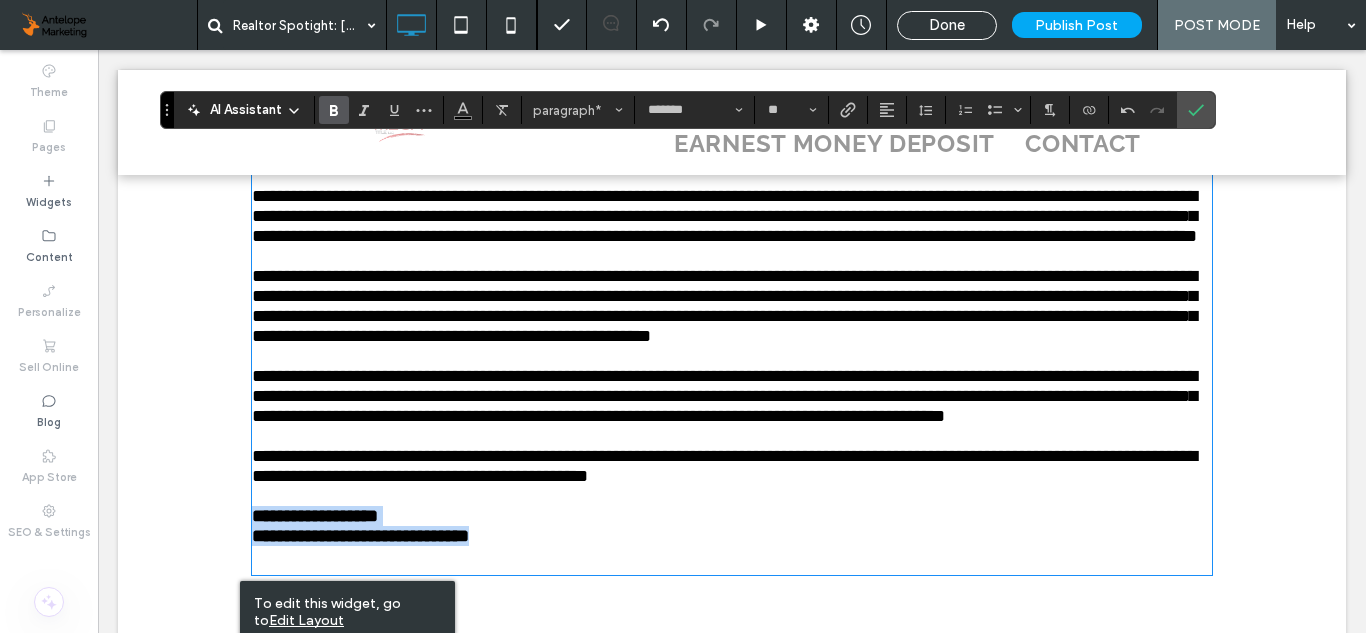 click on "**********" at bounding box center (732, 526) 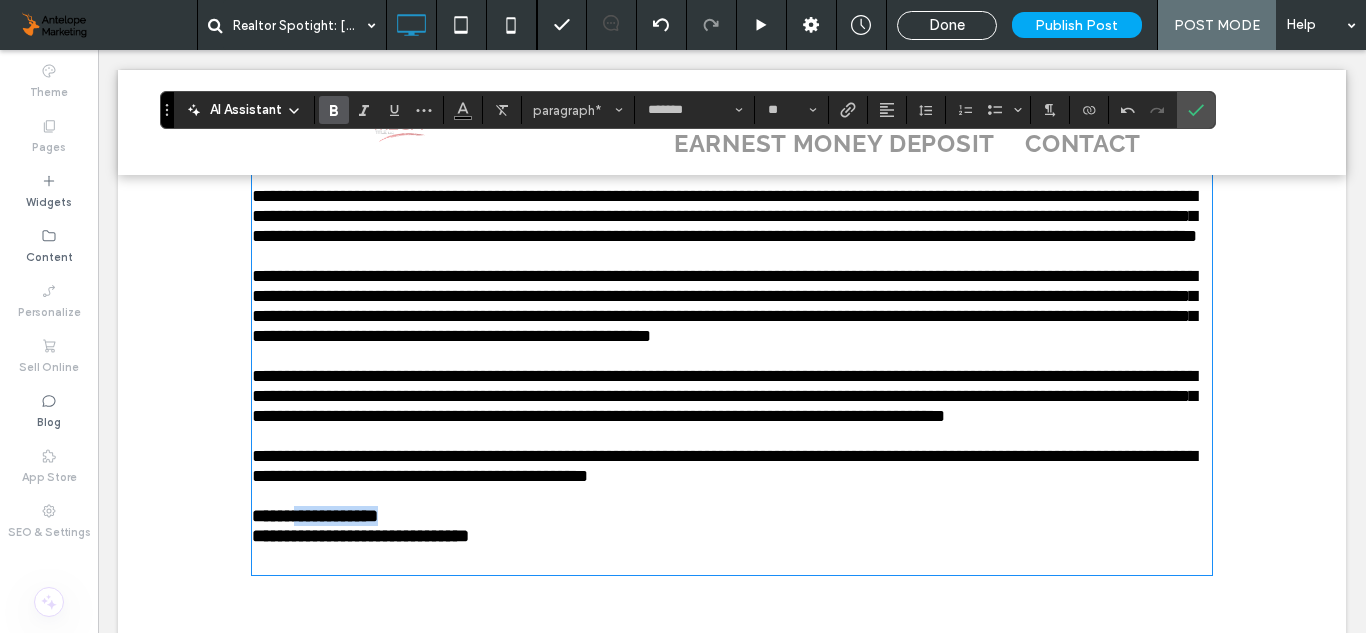 copy on "**********" 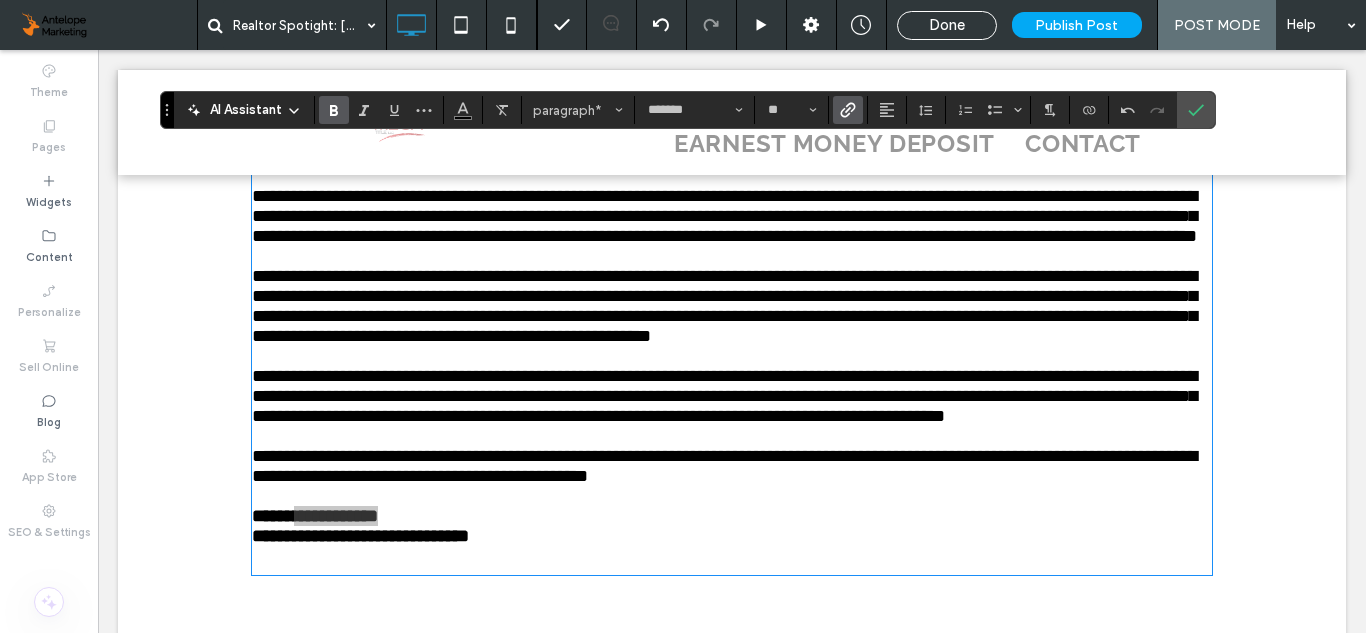 click 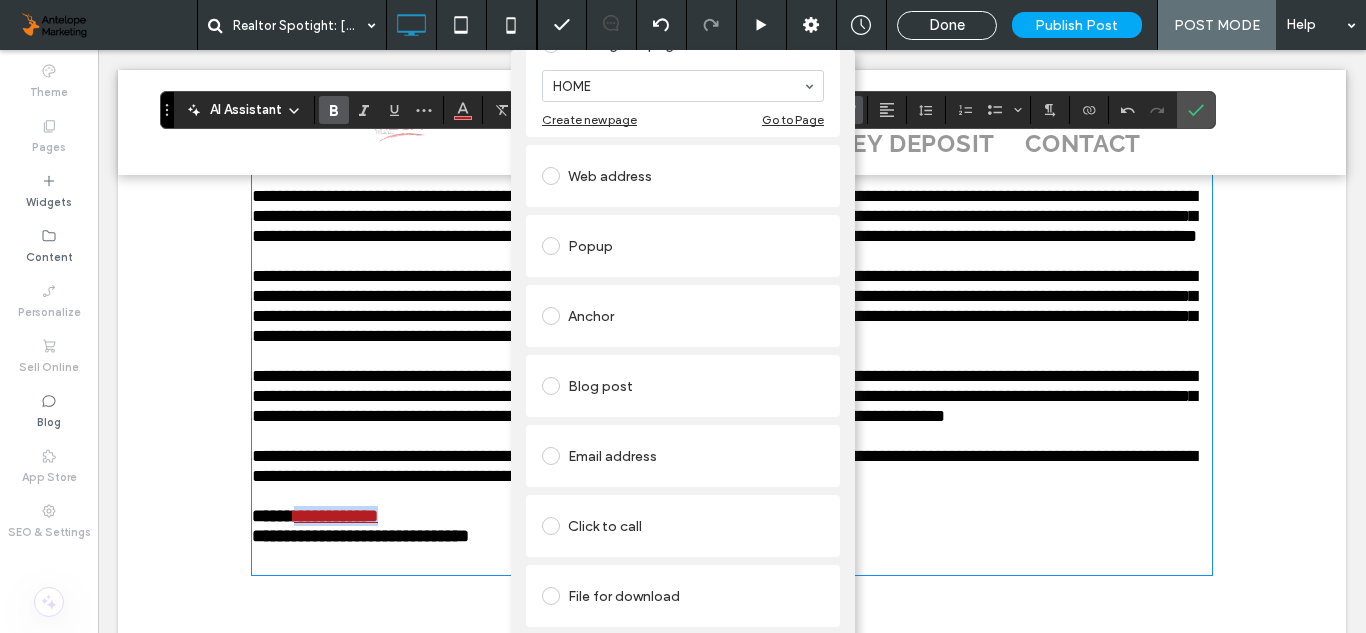 scroll, scrollTop: 158, scrollLeft: 0, axis: vertical 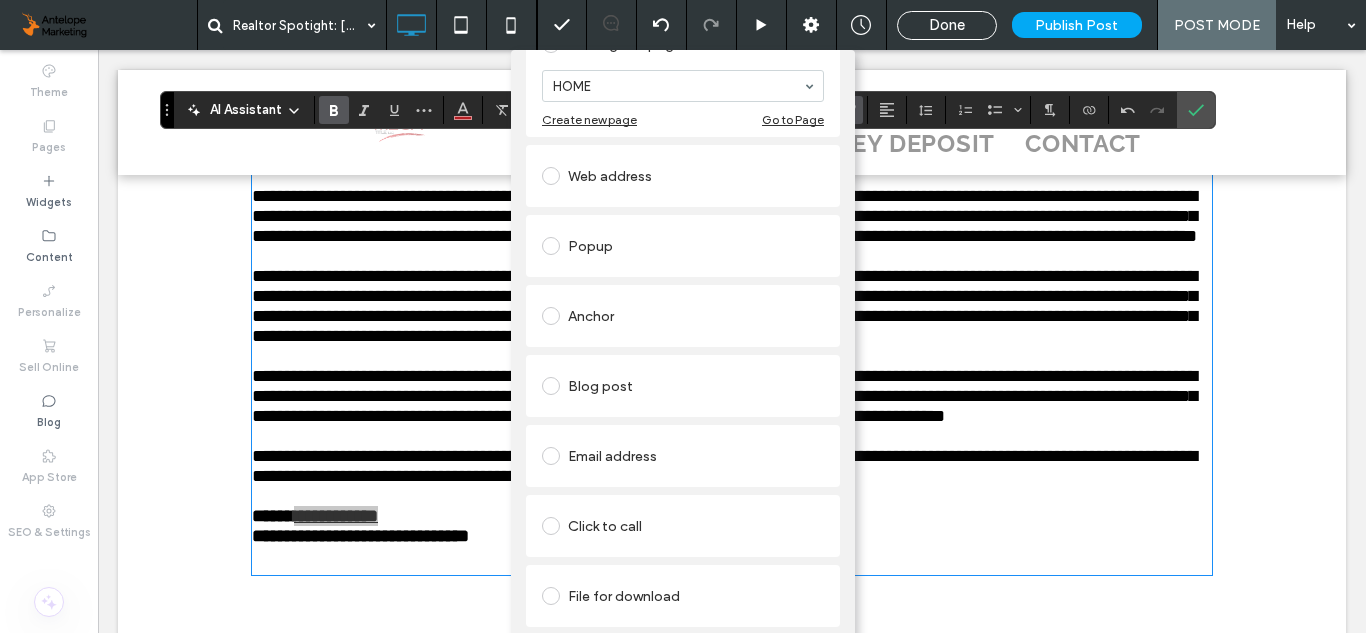 click on "Click to call" at bounding box center (683, 526) 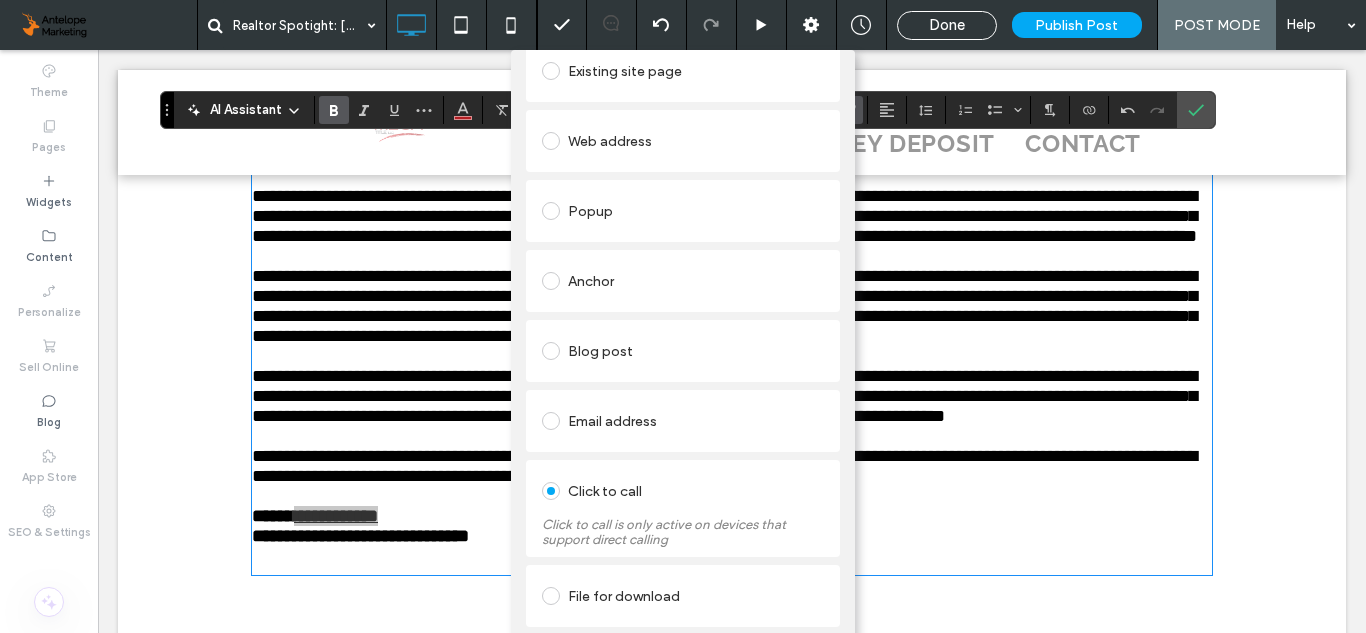 scroll, scrollTop: 120, scrollLeft: 0, axis: vertical 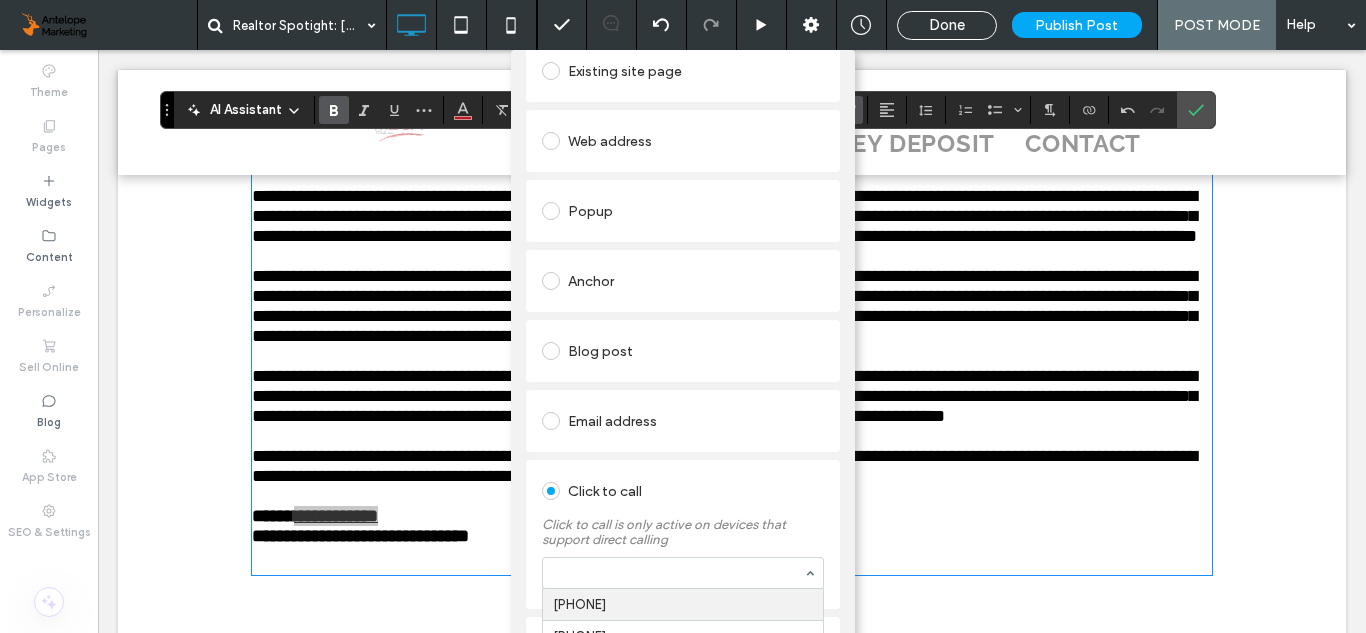 paste on "**********" 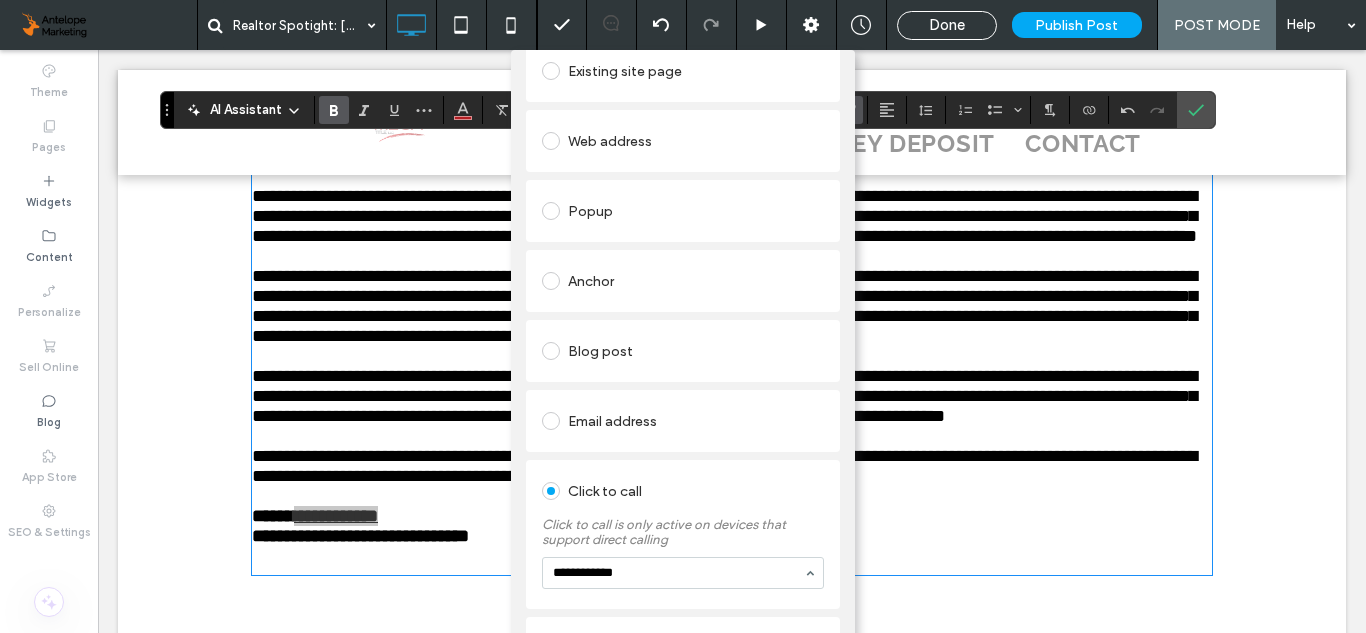 type on "**********" 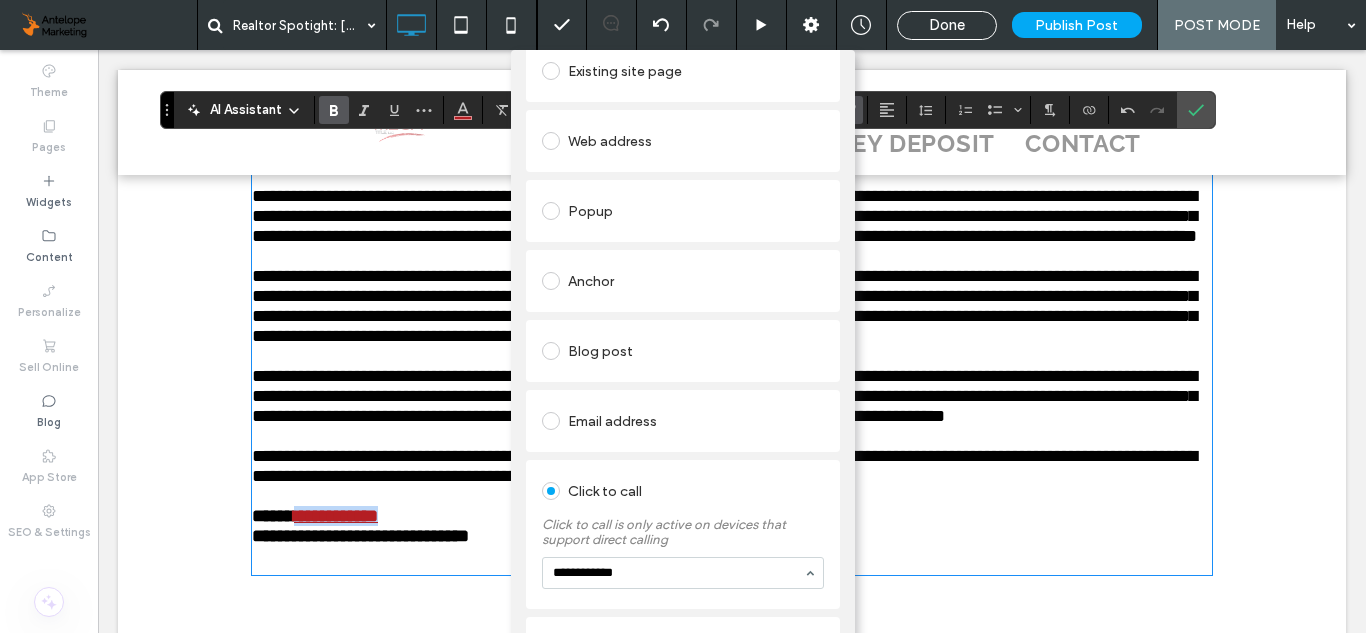 type 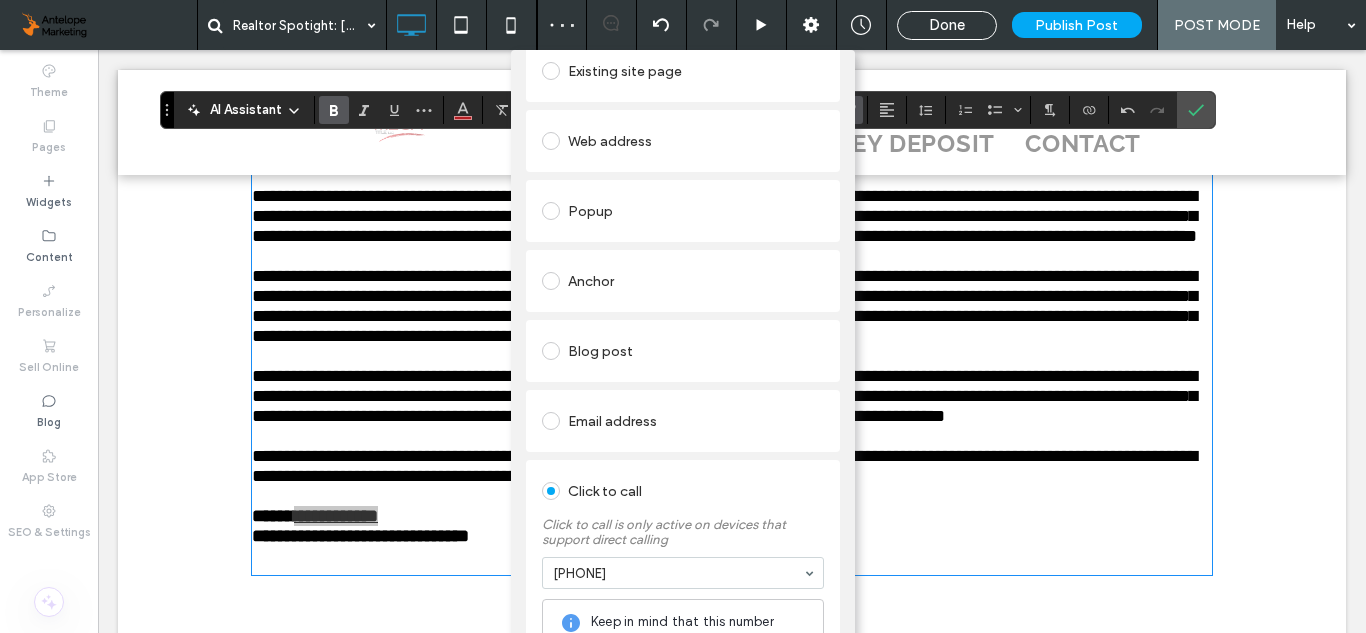 click on "Add Link Links Audit Tool Take Me There Existing site page HOME Create new page Go to Page Web address Popup Anchor Blog post Email address Click to call Click to call is only active on devices that support direct calling [PHONE] Keep in mind that this number won't update automatically if you update the Content Library. To allow automatic updates, use the Connect to Data option in the editor. File for download Remove link" at bounding box center (683, 366) 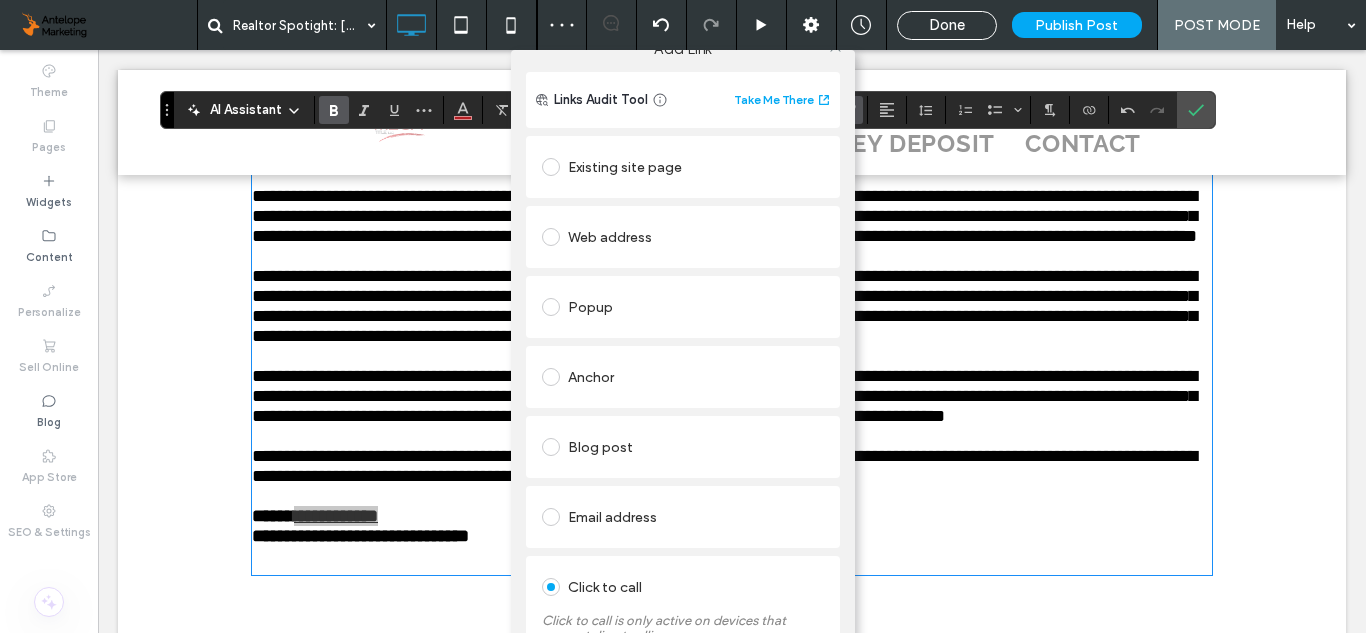 scroll, scrollTop: 0, scrollLeft: 0, axis: both 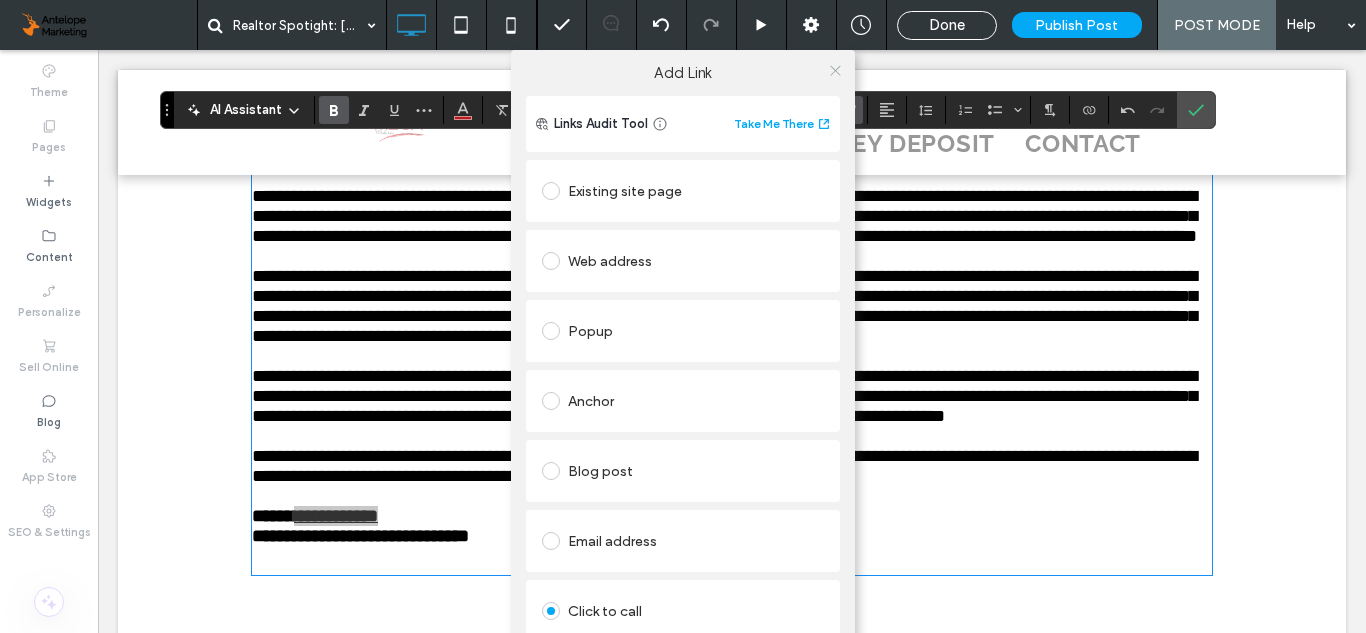 click 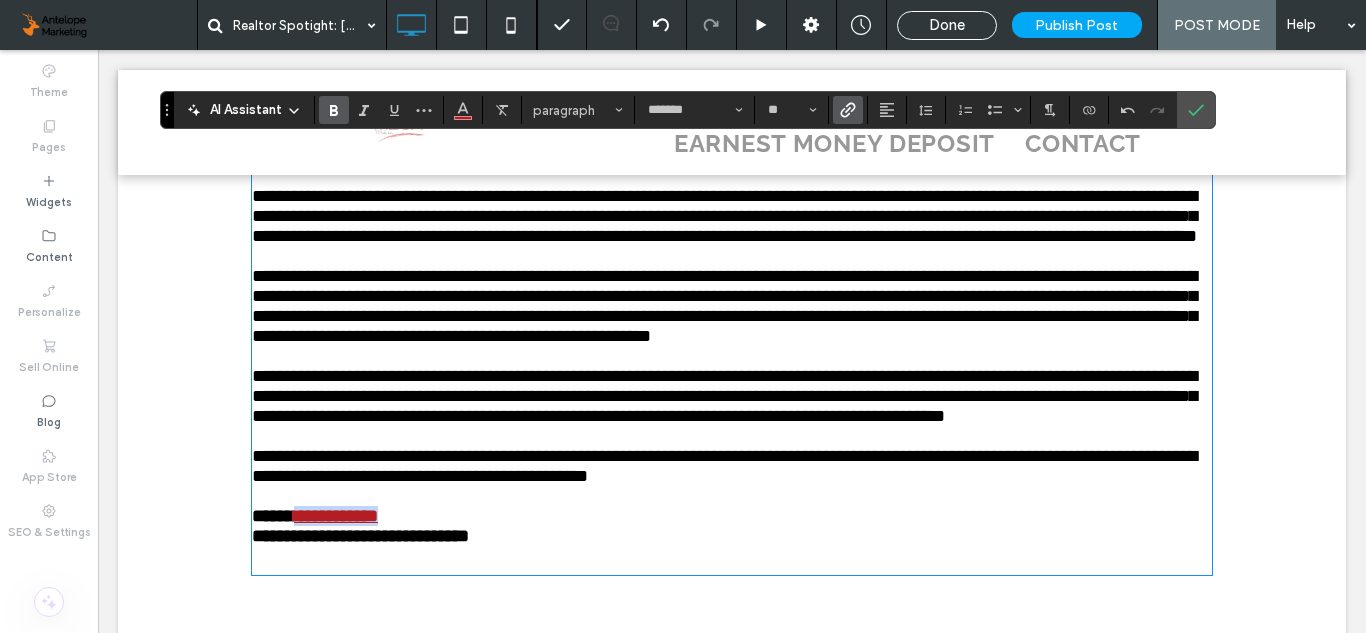 click on "**********" at bounding box center [732, 526] 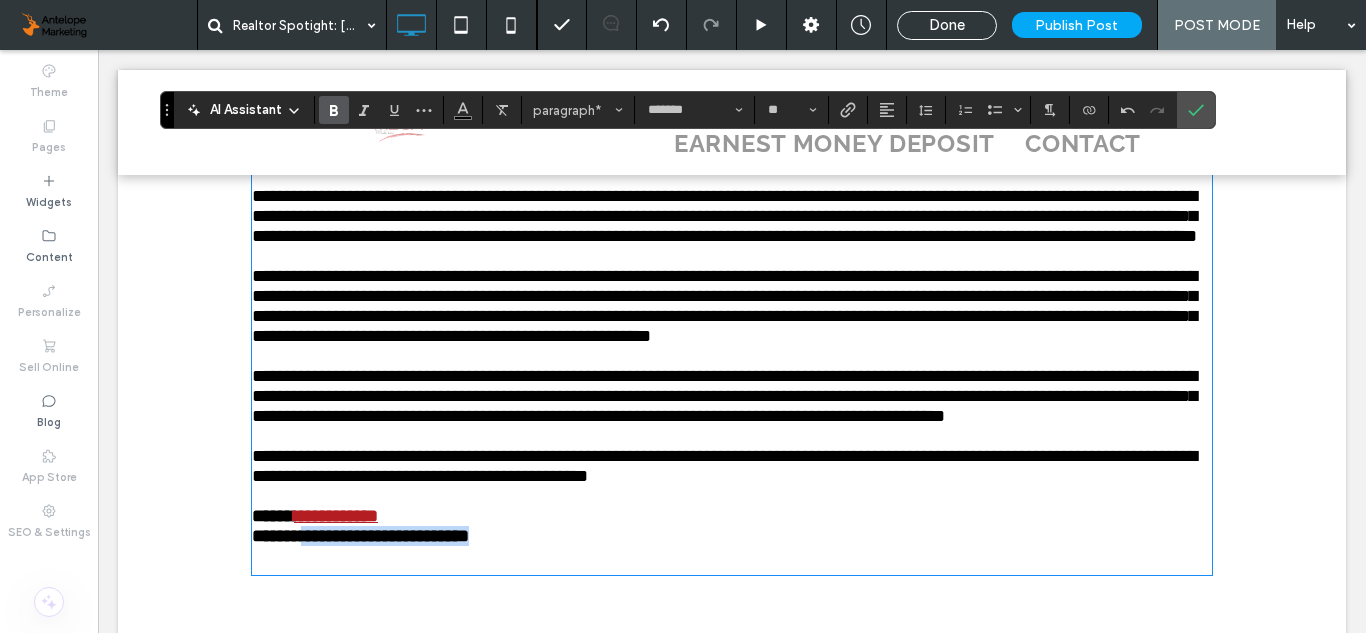 copy on "**********" 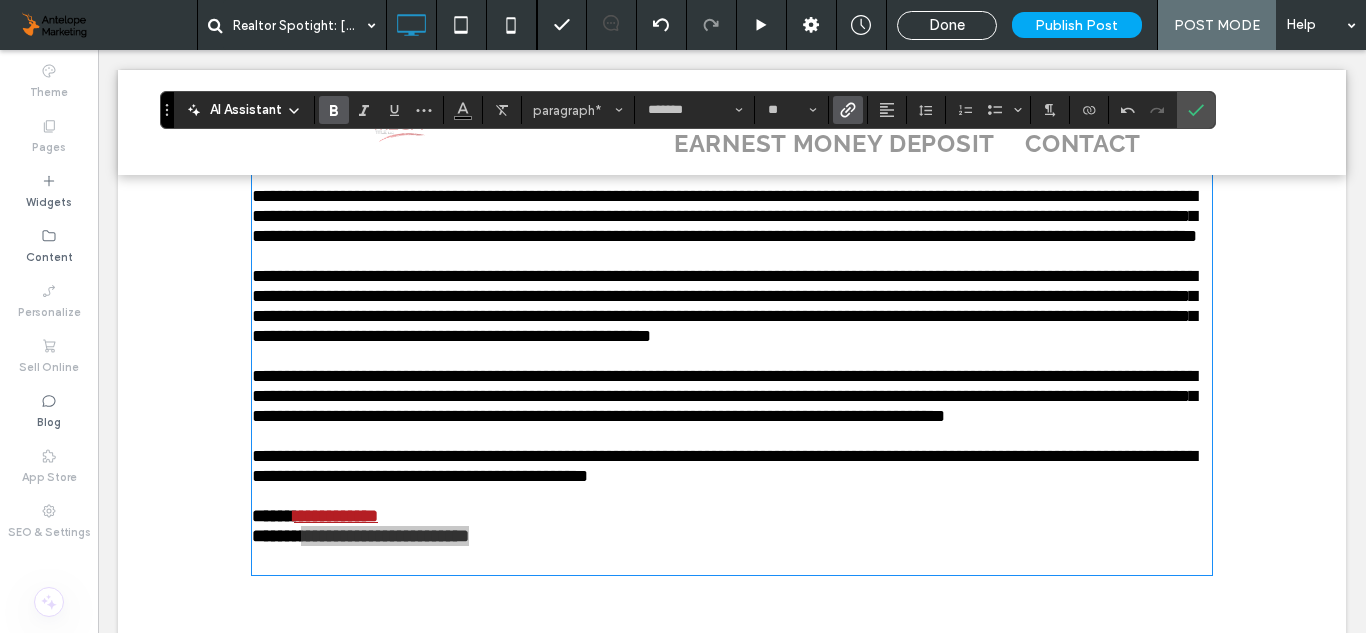 click at bounding box center [844, 110] 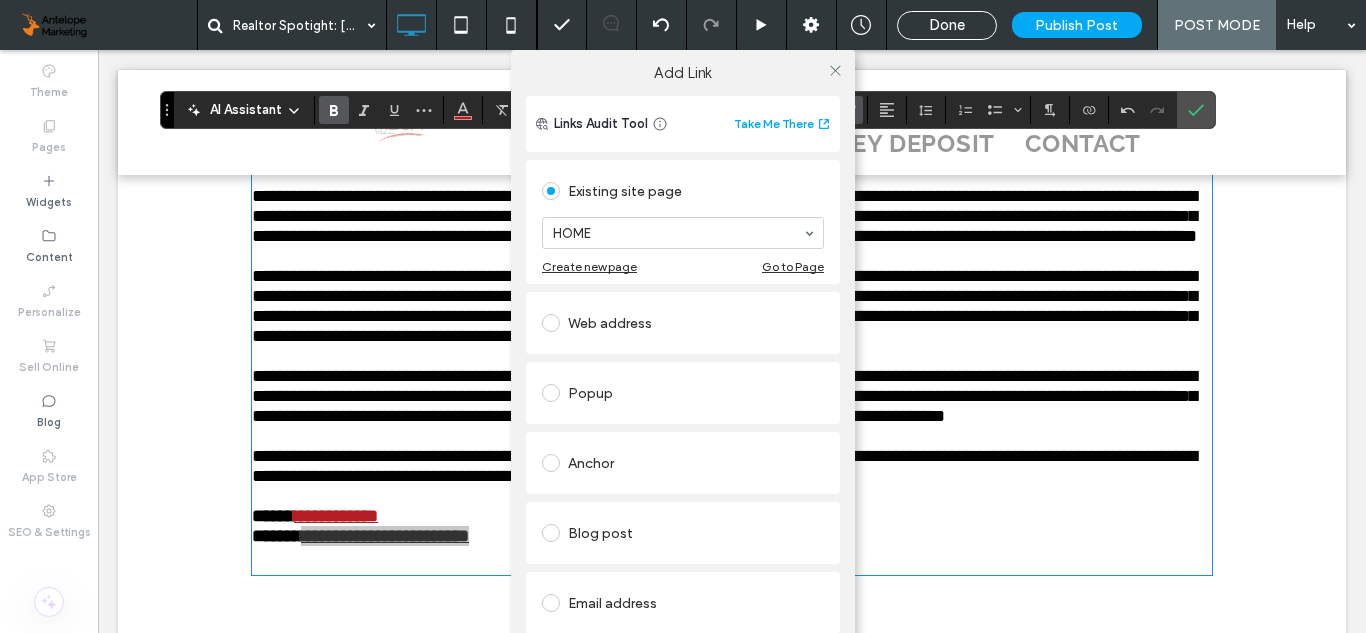 click on "Email address" at bounding box center (683, 603) 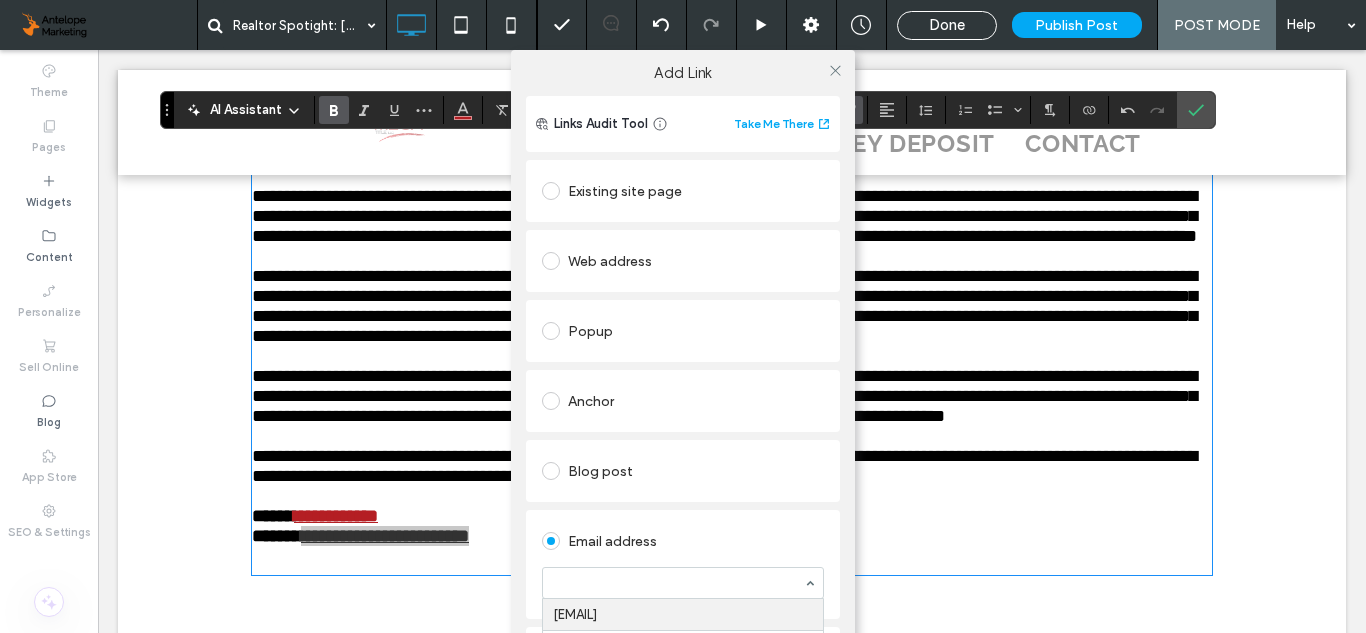 paste on "**********" 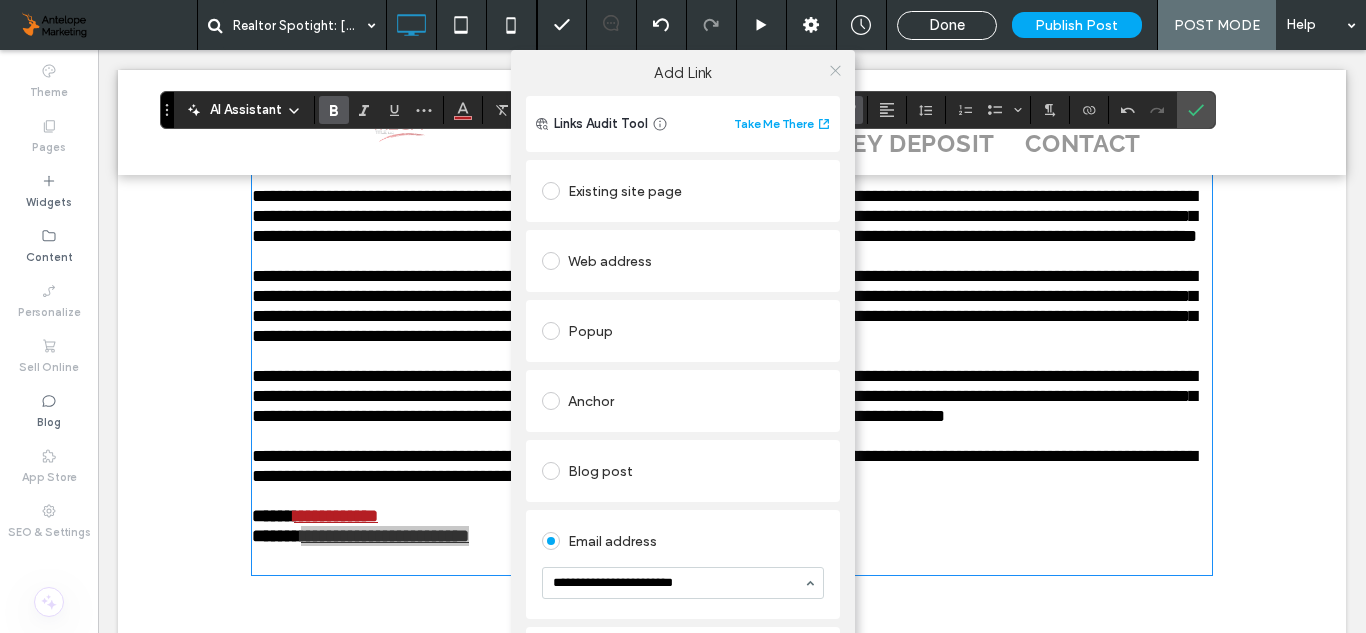 type on "**********" 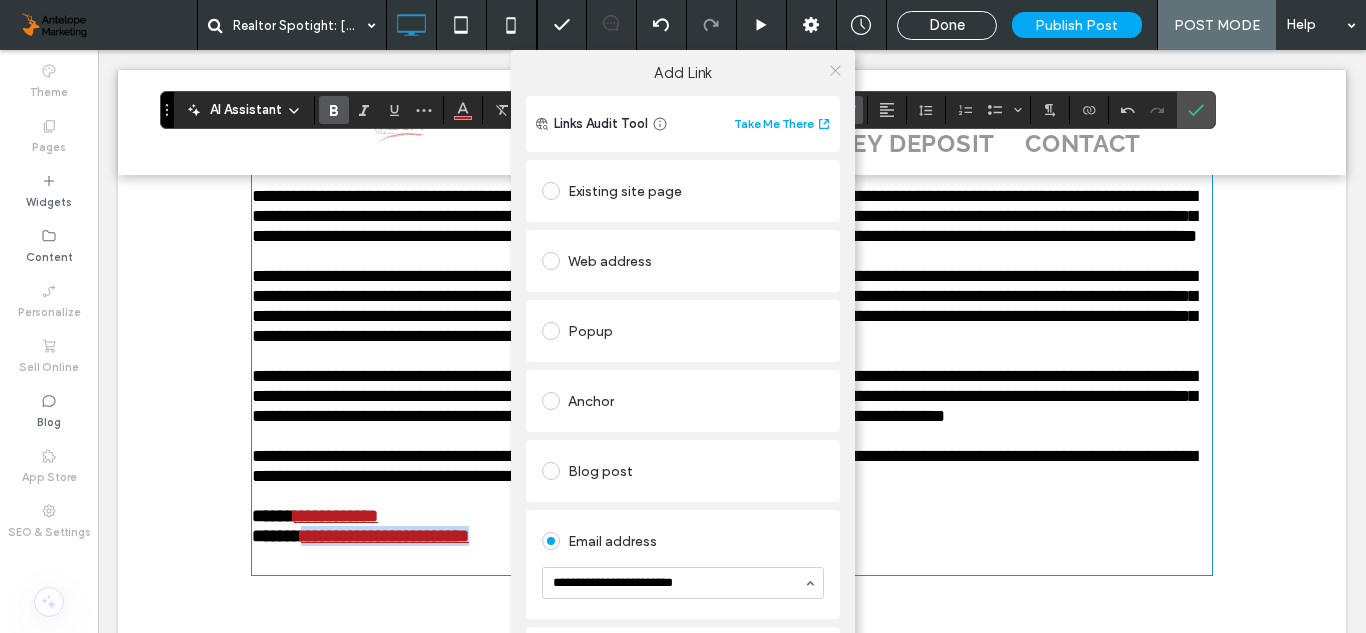type 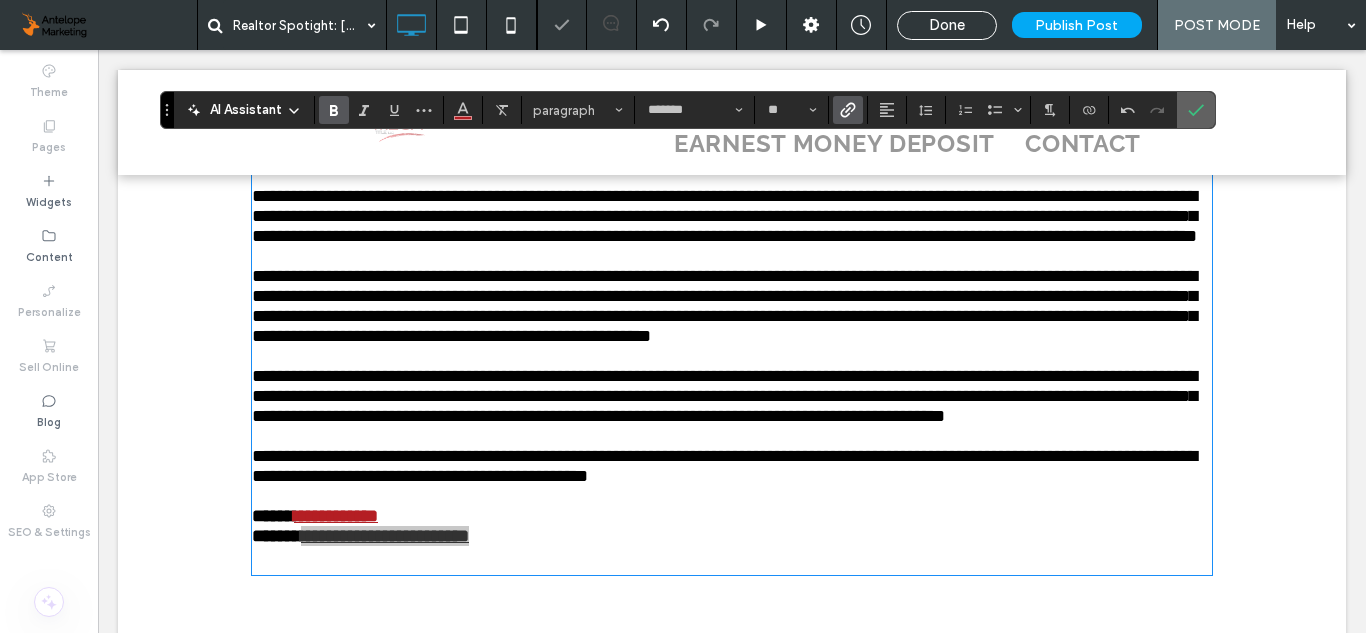 click 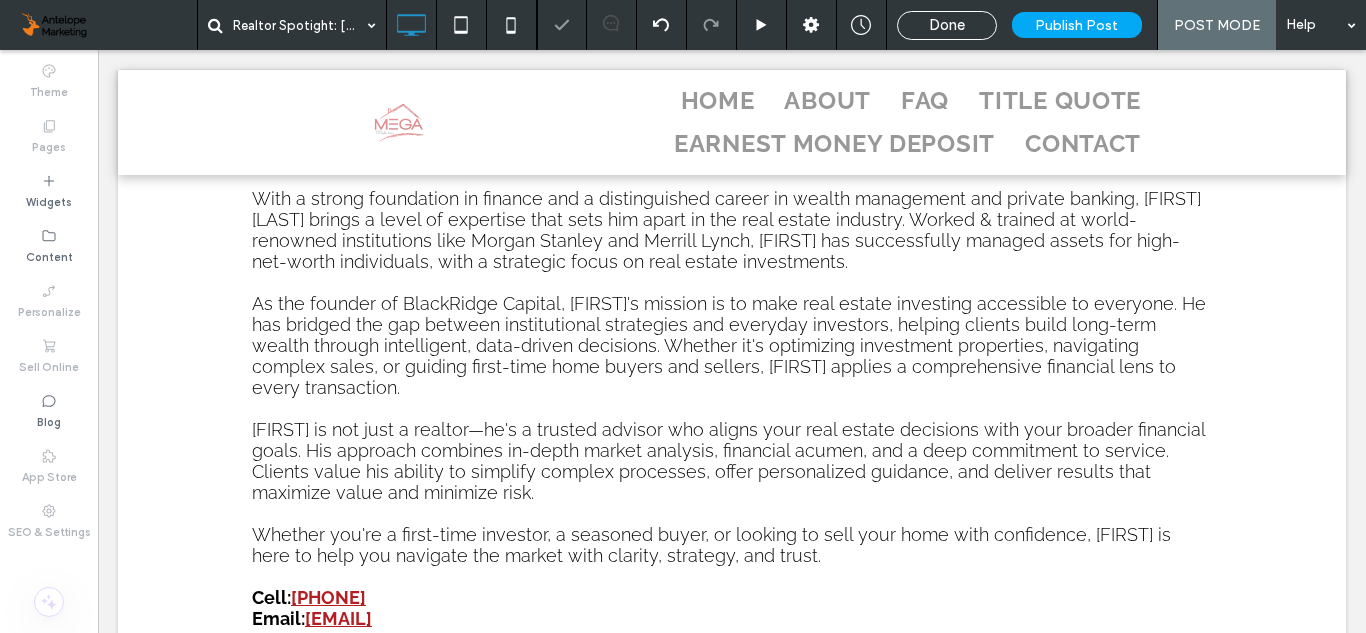 click on "Realtor Spotight: [FIRST] [LAST]
[MONTH] [DAY], [YEAR]
This month the Realtor Spotlight shines on [FIRST] [LAST]! With a strong foundation in finance and a distinguished career in wealth management and private banking, [FIRST] [LAST] brings a level of expertise that sets him apart in the real estate industry. Worked & trained at world-renowned institutions like Morgan Stanley and Merrill Lynch, [FIRST] has successfully managed assets for high-net-worth individuals, with a strategic focus on real estate investments. As the founder of BlackRidge Capital, [FIRST]'s mission is to make real estate investing accessible to everyone. He has bridged the gap between institutional strategies and everyday investors, helping clients build long-term wealth through intelligent, data-driven decisions. Whether it's optimizing investment properties, navigating complex sales, or guiding first-time home buyers and sellers, [FIRST] applies a comprehensive financial lens to every transaction. Cell:  [PHONE]" at bounding box center [732, 164] 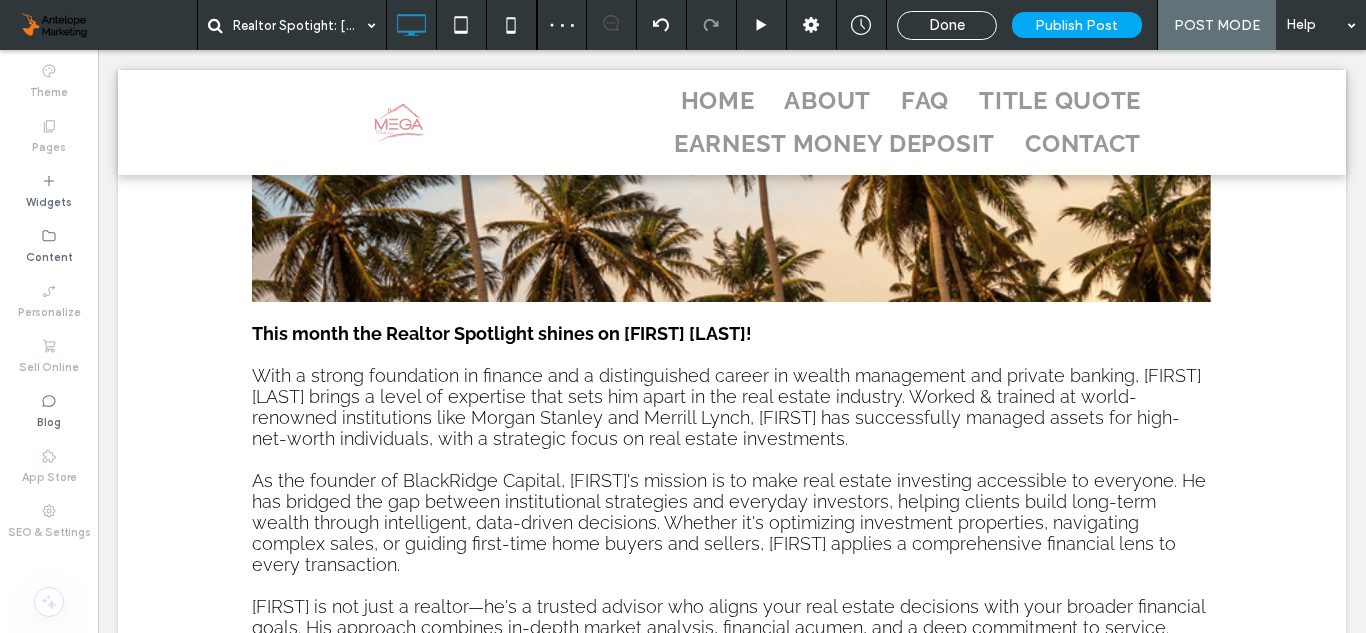 scroll, scrollTop: 256, scrollLeft: 0, axis: vertical 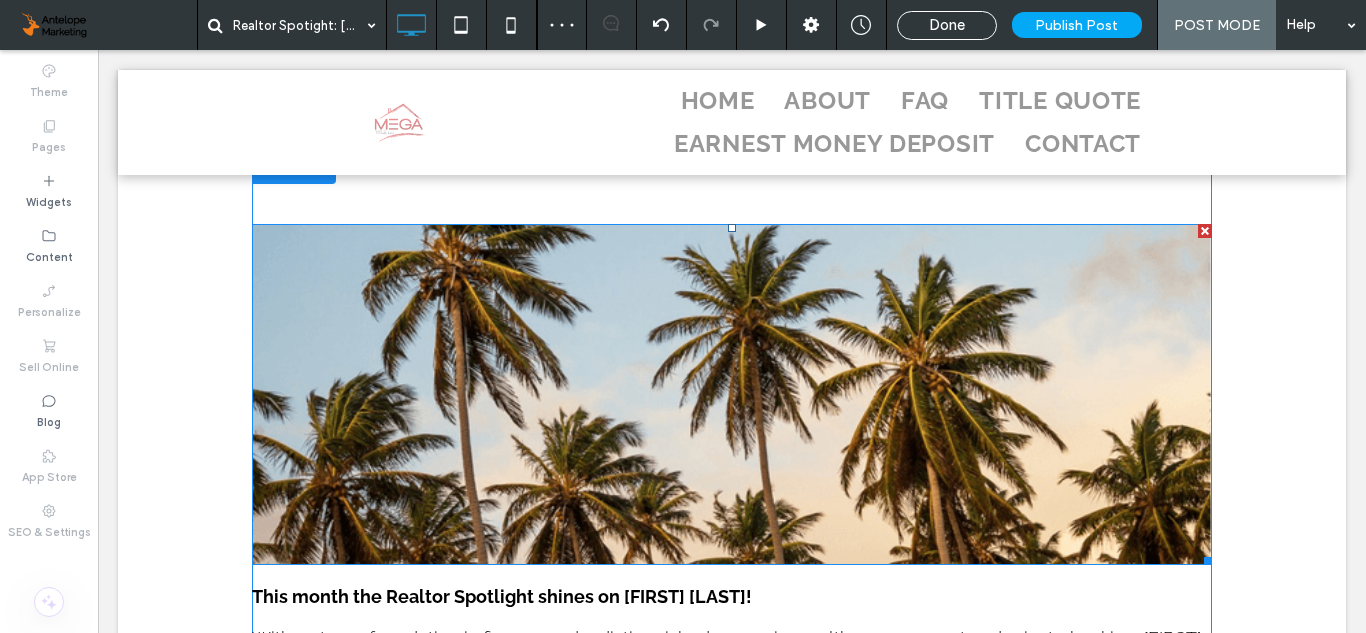 click at bounding box center (732, 394) 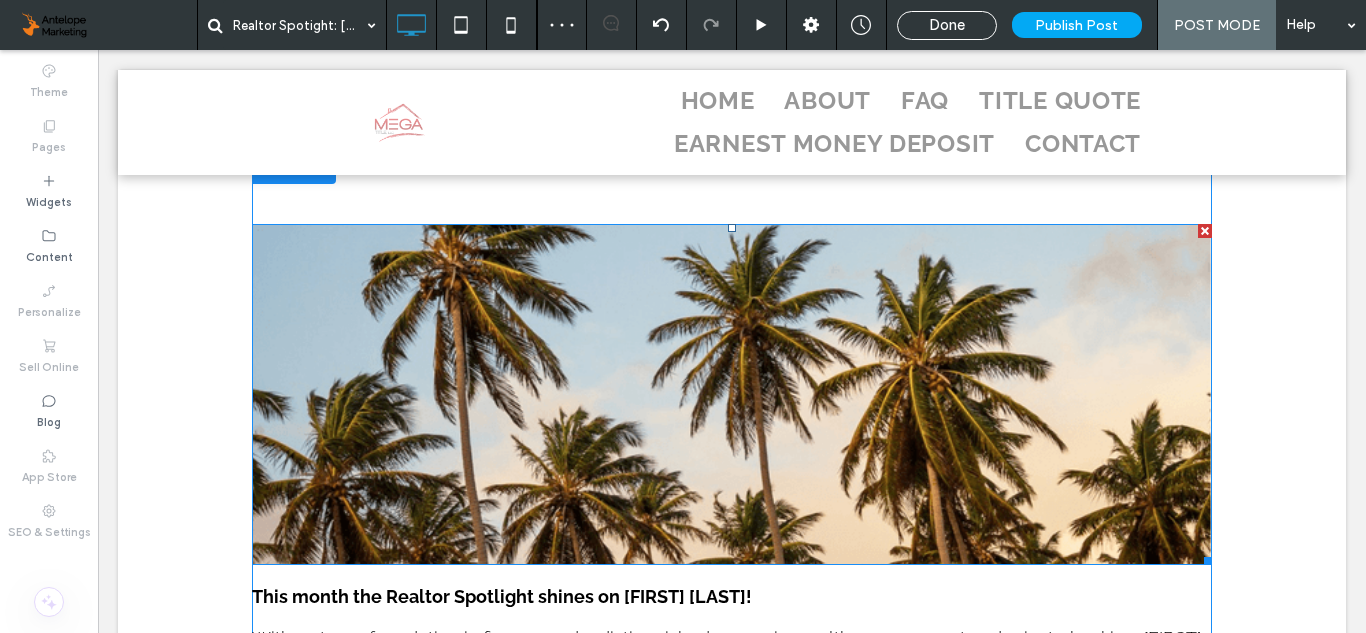 click at bounding box center [732, 394] 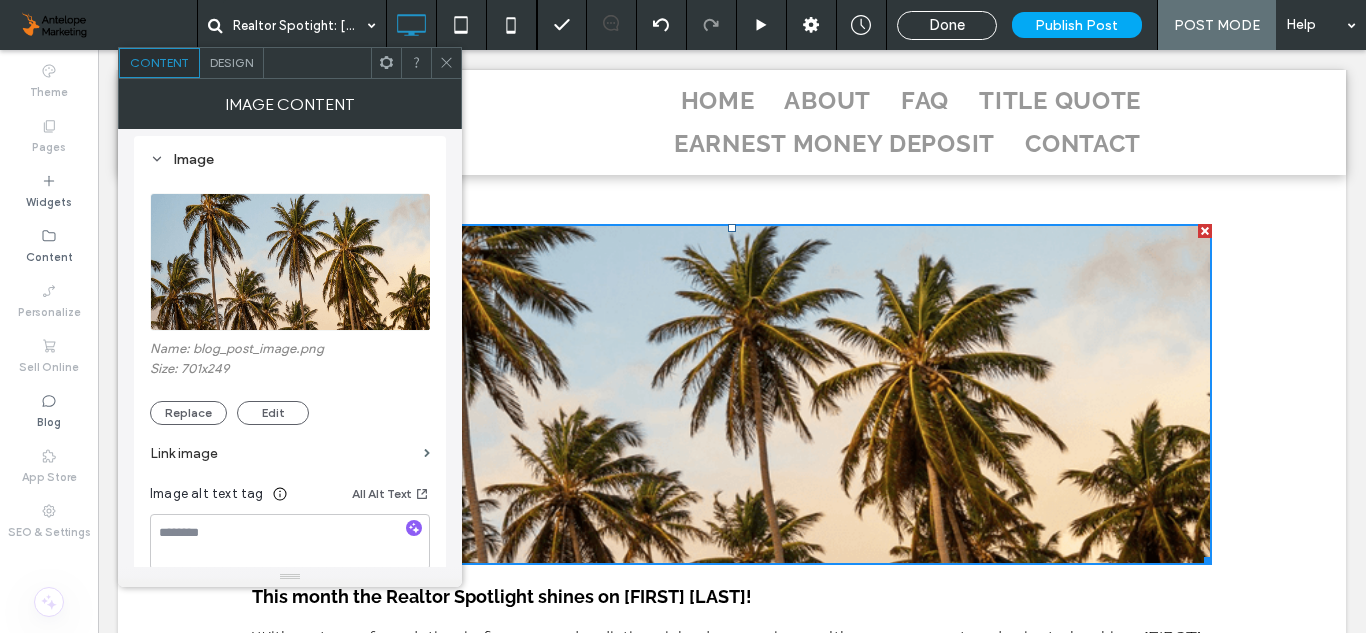 scroll, scrollTop: 186, scrollLeft: 0, axis: vertical 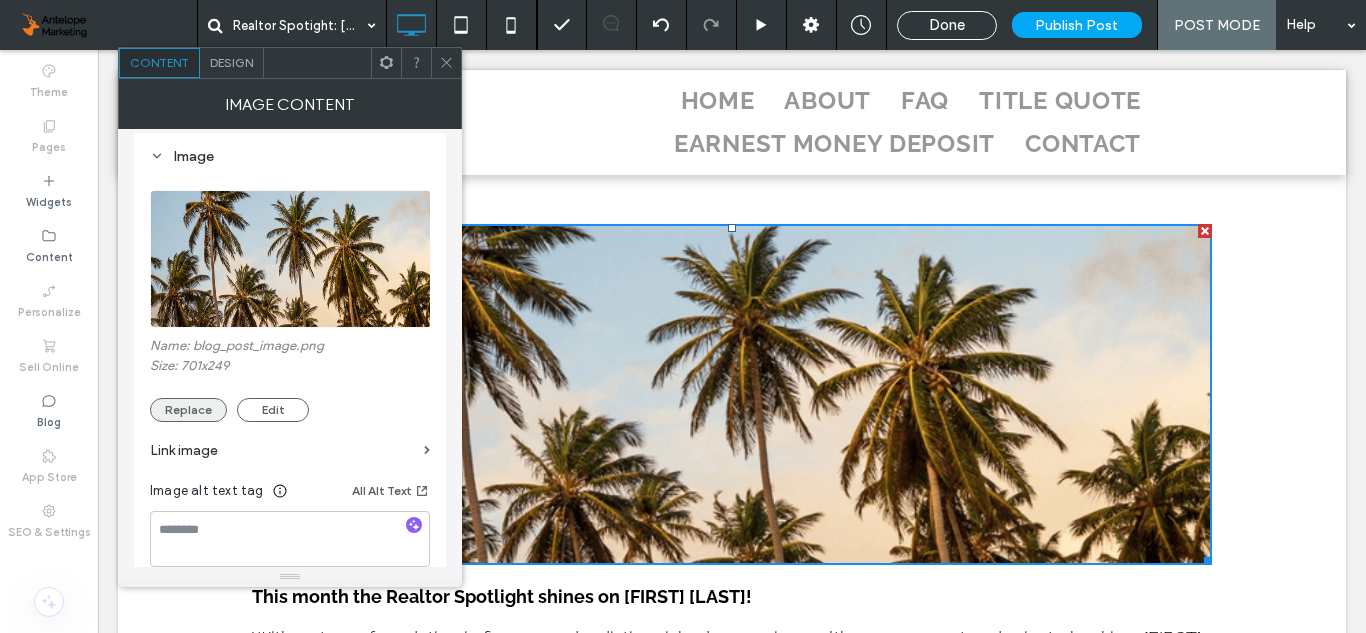 click on "Replace" at bounding box center (188, 410) 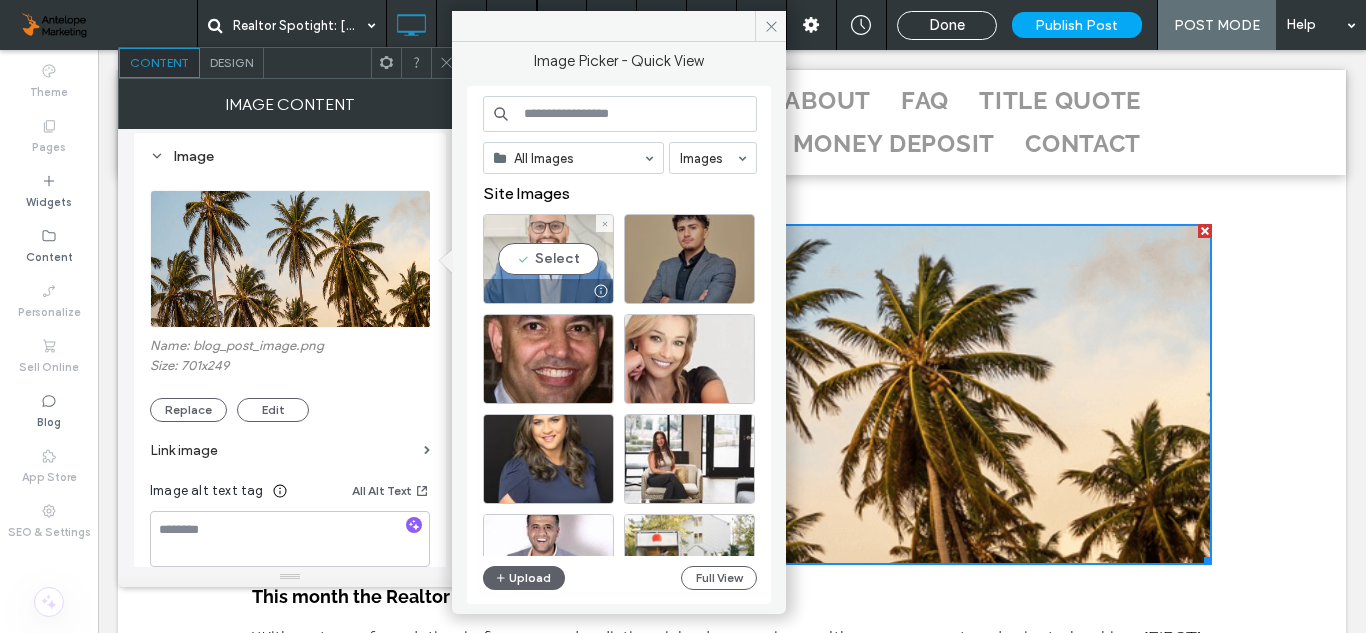 click on "Select" at bounding box center (548, 259) 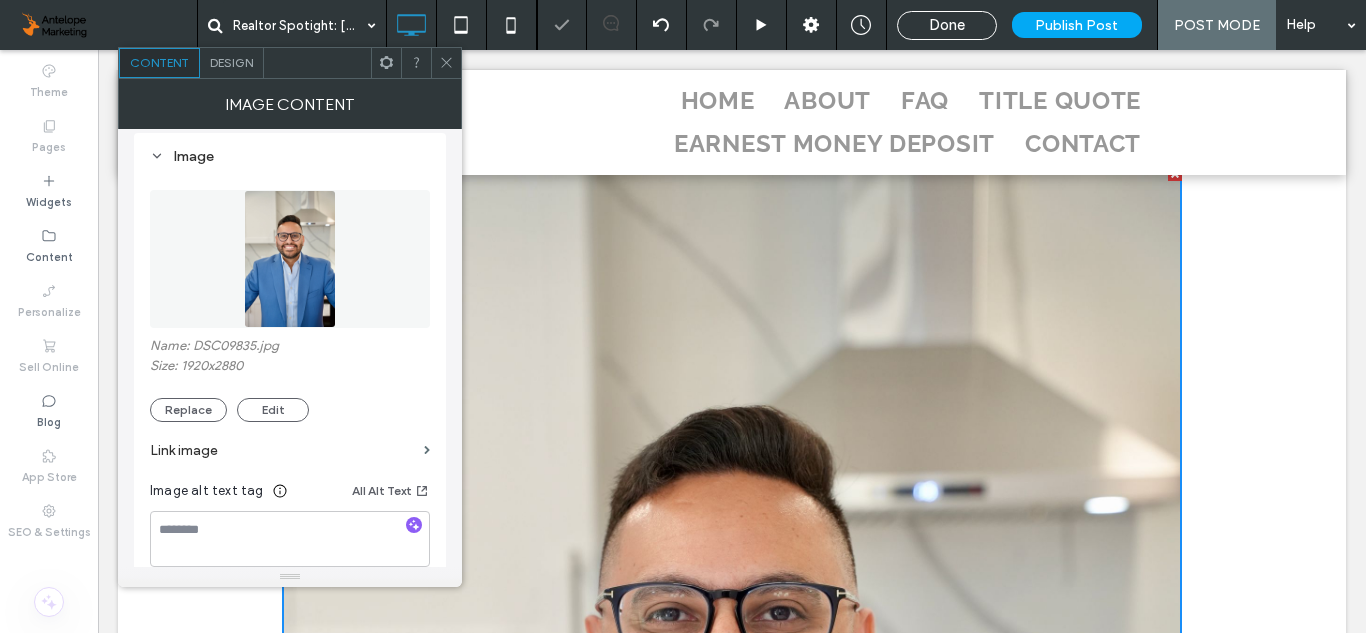 click 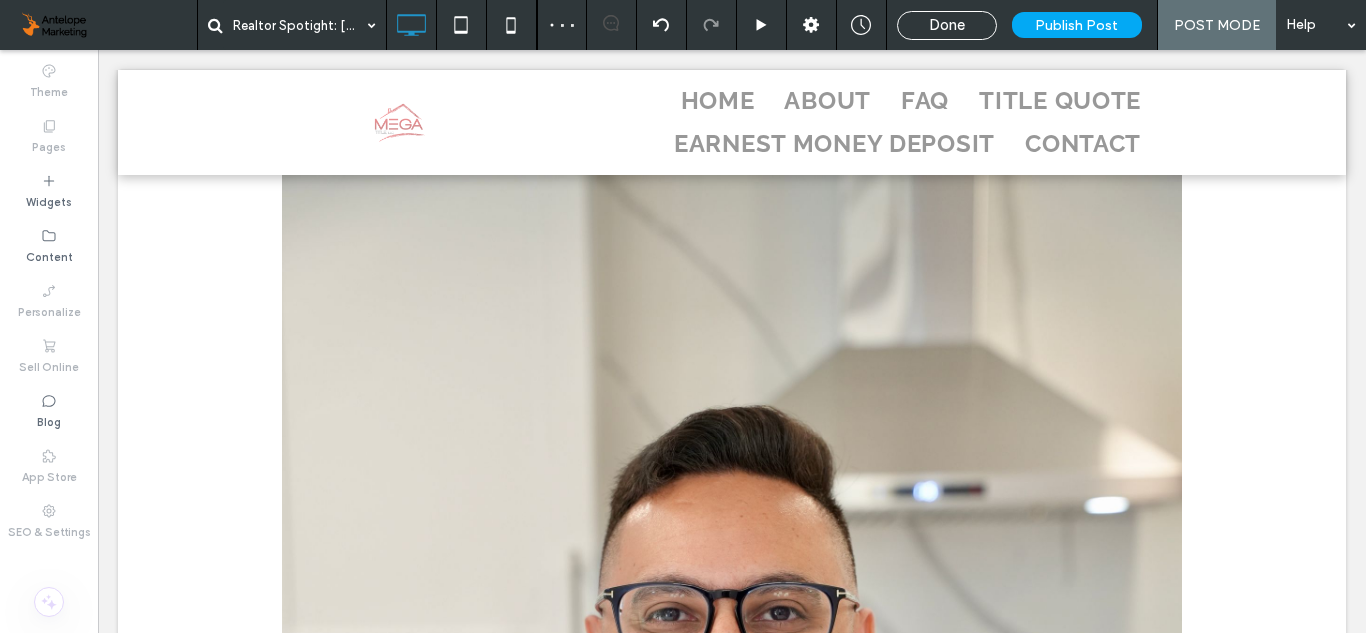 click on "Realtor Spotight: [FIRST] [LAST]
[MONTH] [DAY], [YEAR]
This month the Realtor Spotlight shines on [FIRST] [LAST]! With a strong foundation in finance and a distinguished career in wealth management and private banking, [FIRST] [LAST] brings a level of expertise that sets him apart in the real estate industry. Worked & trained at world-renowned institutions like Morgan Stanley and Merrill Lynch, [FIRST] has successfully managed assets for high-net-worth individuals, with a strategic focus on real estate investments. As the founder of BlackRidge Capital, [FIRST]'s mission is to make real estate investing accessible to everyone. He has bridged the gap between institutional strategies and everyday investors, helping clients build long-term wealth through intelligent, data-driven decisions. Whether it's optimizing investment properties, navigating complex sales, or guiding first-time home buyers and sellers, [FIRST] applies a comprehensive financial lens to every transaction. Cell:  [PHONE]" at bounding box center [732, 1032] 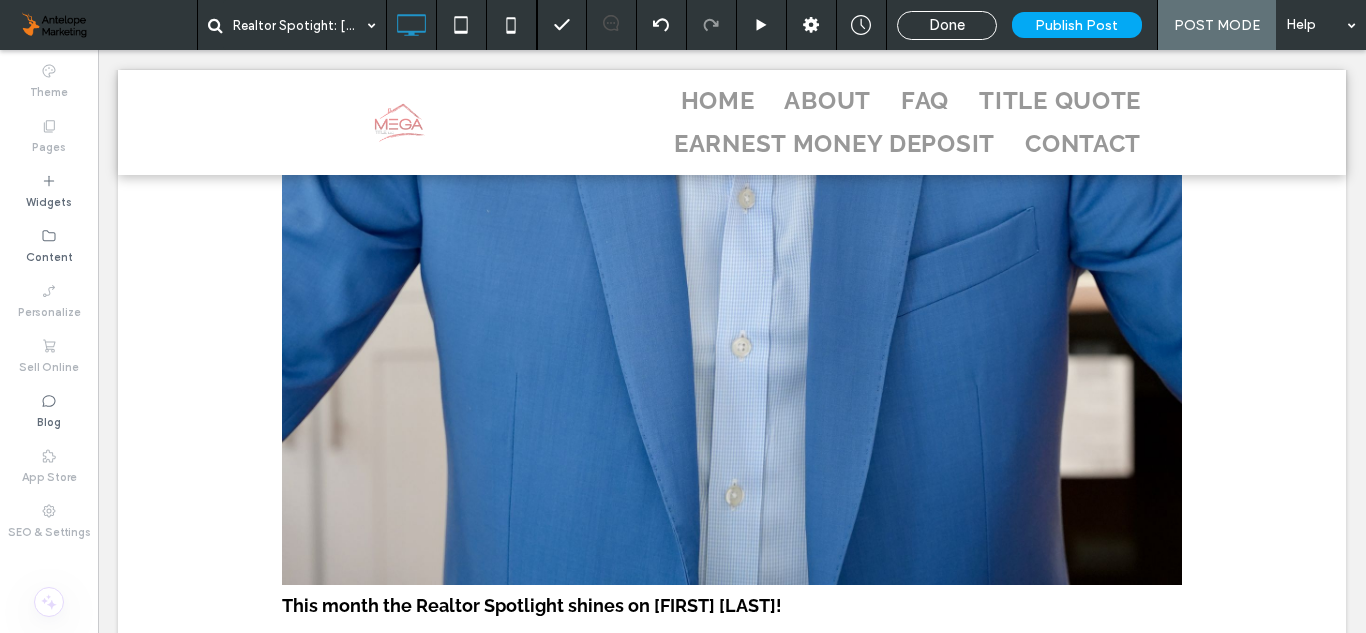 scroll, scrollTop: 1211, scrollLeft: 0, axis: vertical 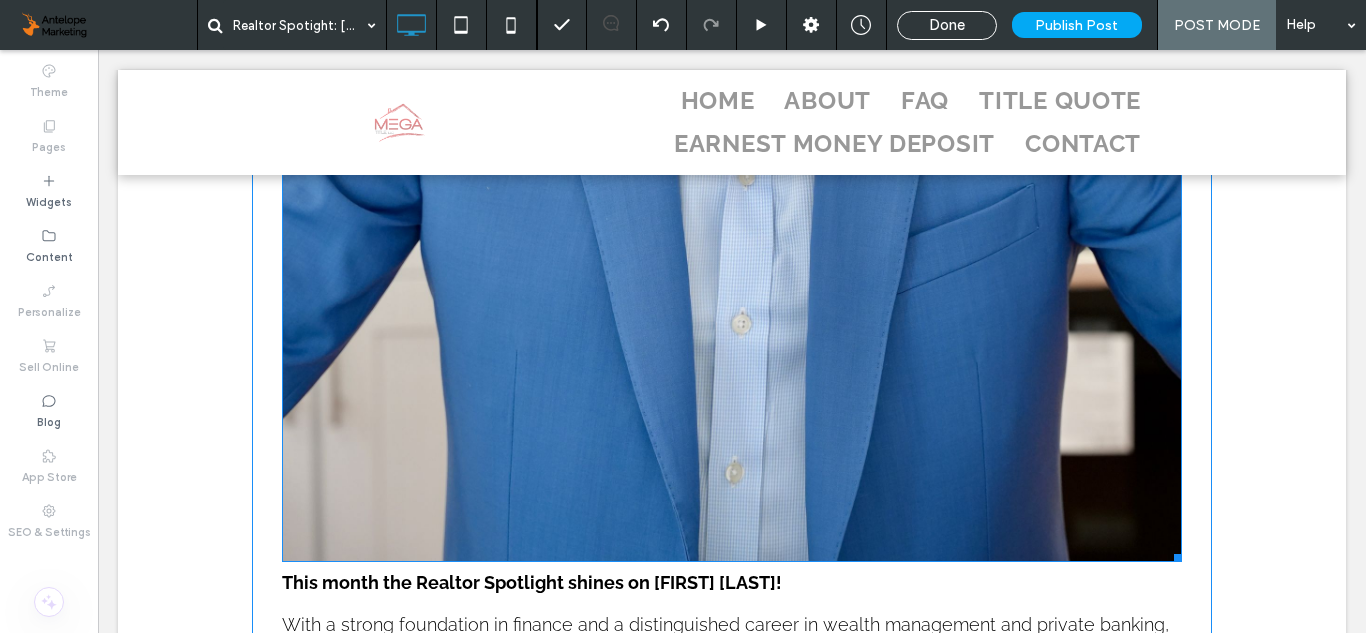 click at bounding box center (732, -113) 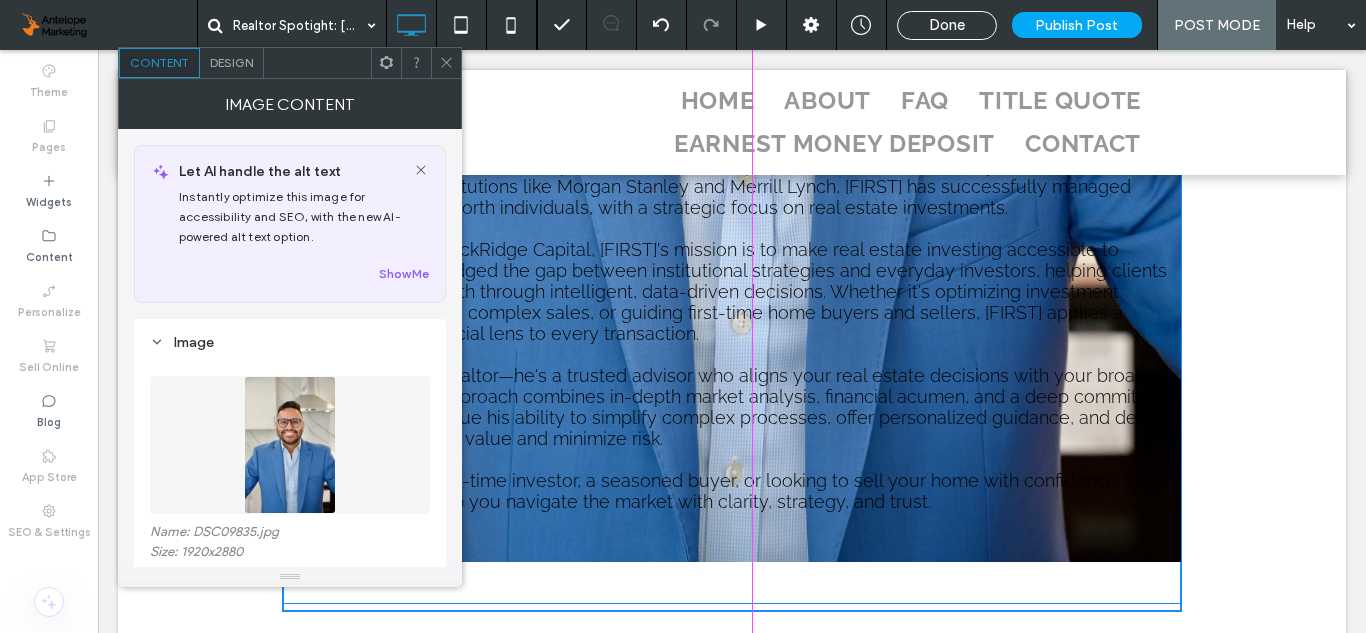 drag, startPoint x: 1178, startPoint y: 554, endPoint x: 1377, endPoint y: 426, distance: 236.6115 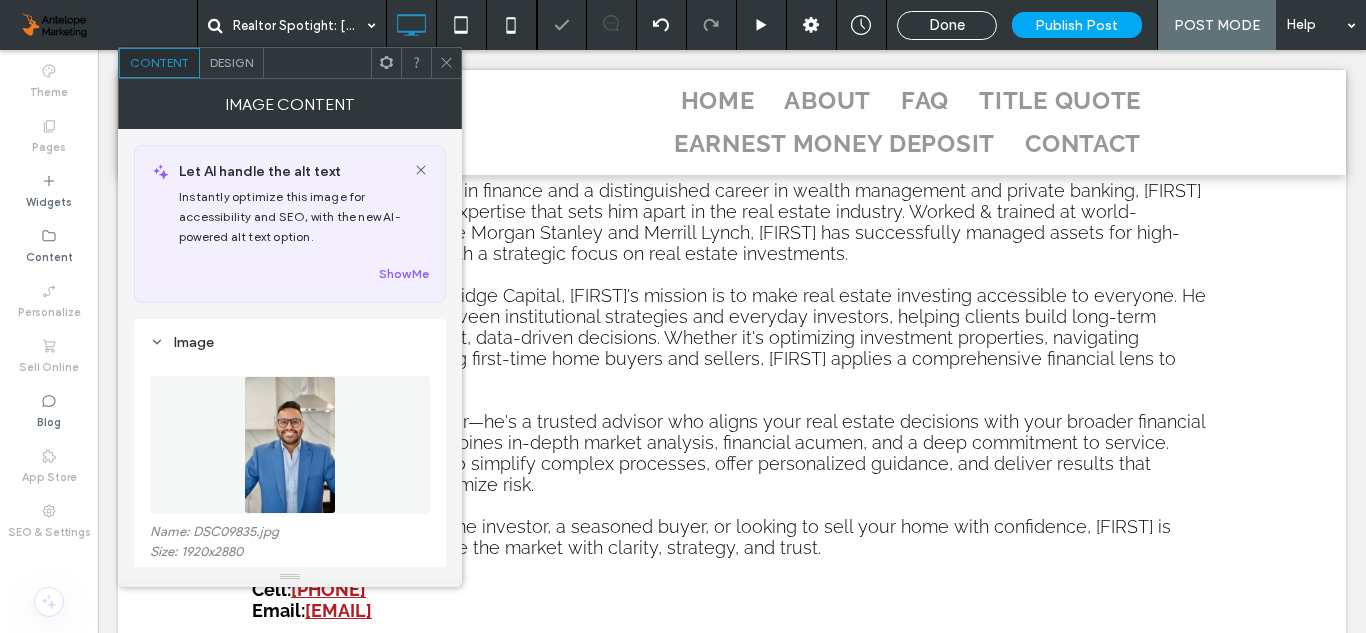 click on "Realtor Spotight: [FIRST] [LAST]
[MONTH] [DAY], [YEAR]
This month the Realtor Spotlight shines on [FIRST] [LAST]! With a strong foundation in finance and a distinguished career in wealth management and private banking, [FIRST] [LAST] brings a level of expertise that sets him apart in the real estate industry. Worked & trained at world-renowned institutions like Morgan Stanley and Merrill Lynch, [FIRST] has successfully managed assets for high-net-worth individuals, with a strategic focus on real estate investments. As the founder of BlackRidge Capital, [FIRST]'s mission is to make real estate investing accessible to everyone. He has bridged the gap between institutional strategies and everyday investors, helping clients build long-term wealth through intelligent, data-driven decisions. Whether it's optimizing investment properties, navigating complex sales, or guiding first-time home buyers and sellers, [FIRST] applies a comprehensive financial lens to every transaction. Cell:  [PHONE]" at bounding box center [732, -97] 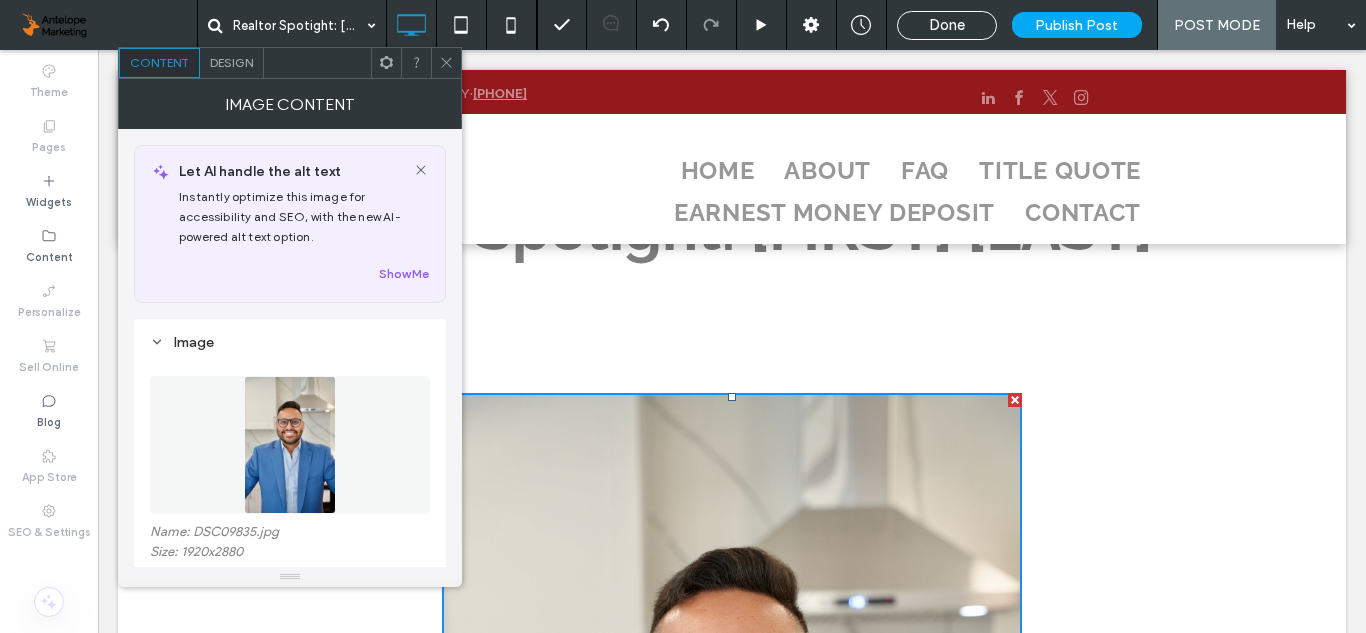 scroll, scrollTop: 11, scrollLeft: 0, axis: vertical 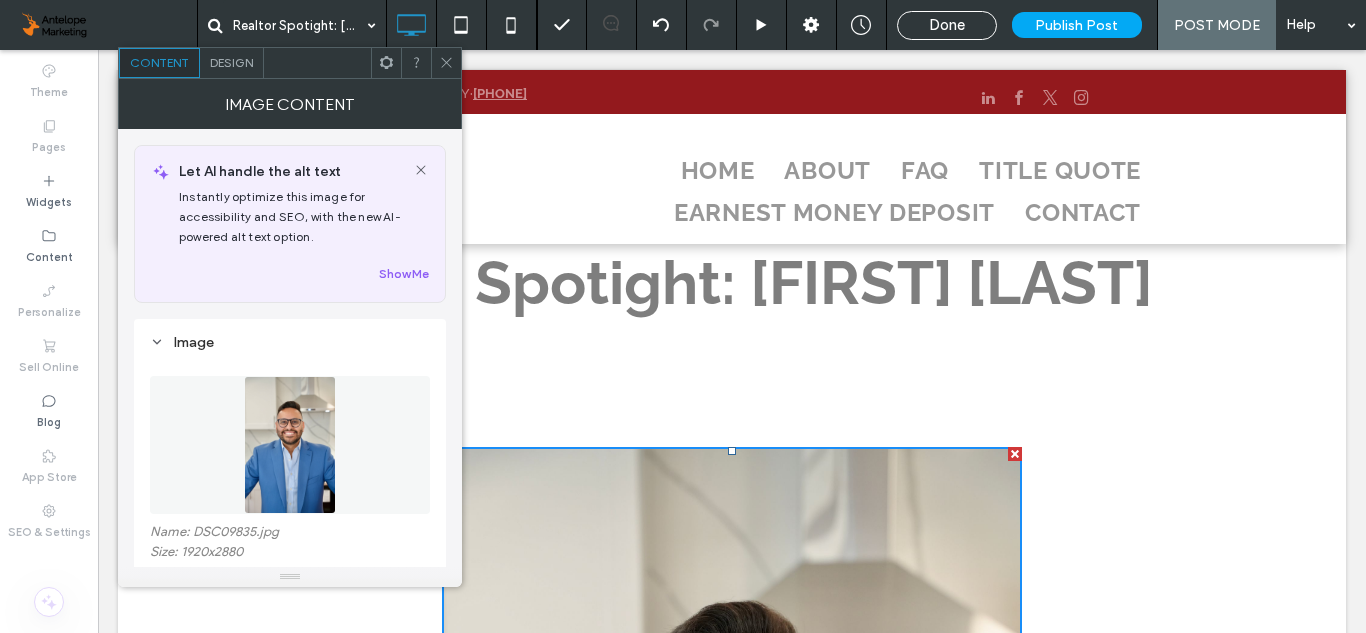 click 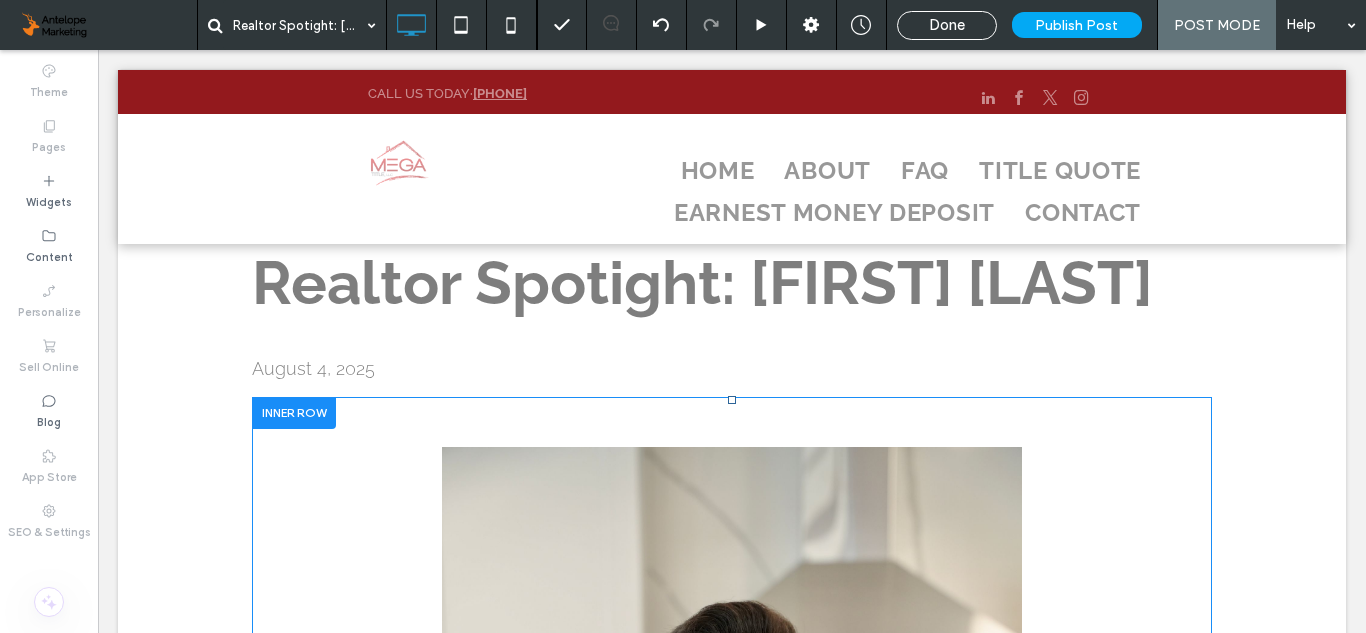 click on "This month the Realtor Spotlight shines on [FIRST] [LAST]! With a strong foundation in finance and a distinguished career in wealth management and private banking, [FIRST] [LAST] brings a level of expertise that sets him apart in the real estate industry. Worked & trained at world-renowned institutions like Morgan Stanley and Merrill Lynch, [FIRST] has successfully managed assets for high-net-worth individuals, with a strategic focus on real estate investments. As the founder of BlackRidge Capital, [FIRST]'s mission is to make real estate investing accessible to everyone. He has bridged the gap between institutional strategies and everyday investors, helping clients build long-term wealth through intelligent, data-driven decisions. Whether it's optimizing investment properties, navigating complex sales, or guiding first-time home buyers and sellers, [FIRST] applies a comprehensive financial lens to every transaction. Cell:  [PHONE] Email:  [EMAIL] Click To Paste" at bounding box center (732, 1177) 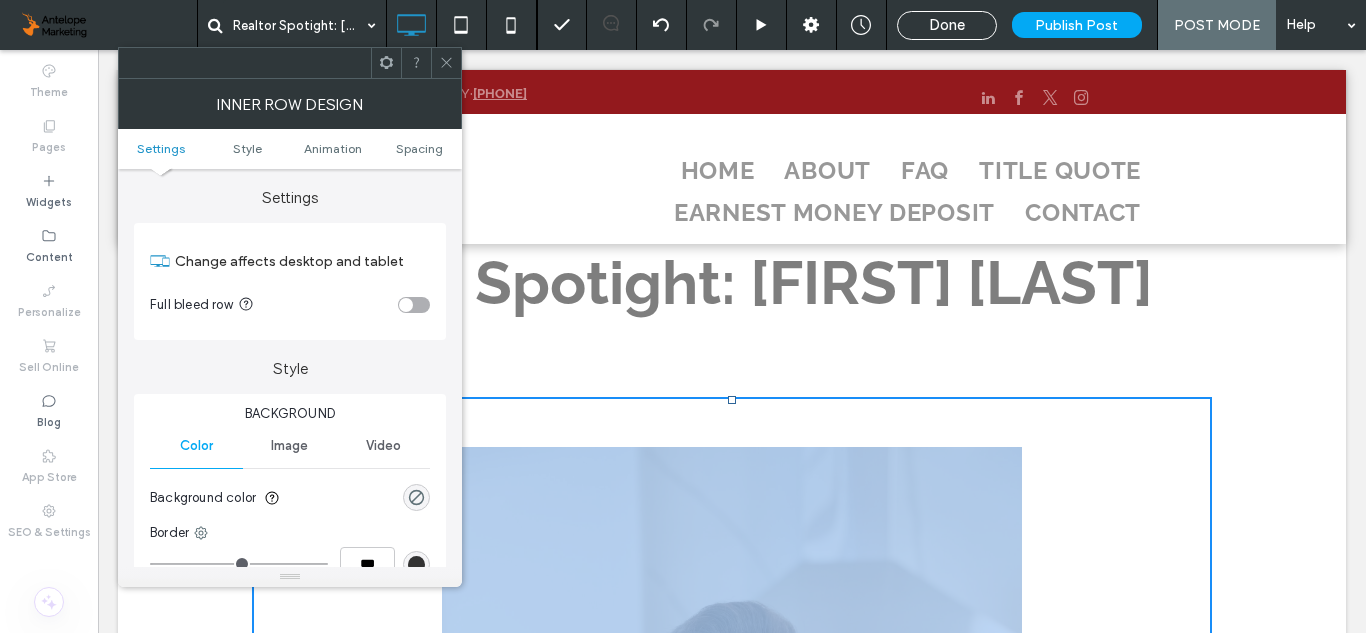 drag, startPoint x: 730, startPoint y: 400, endPoint x: 732, endPoint y: 389, distance: 11.18034 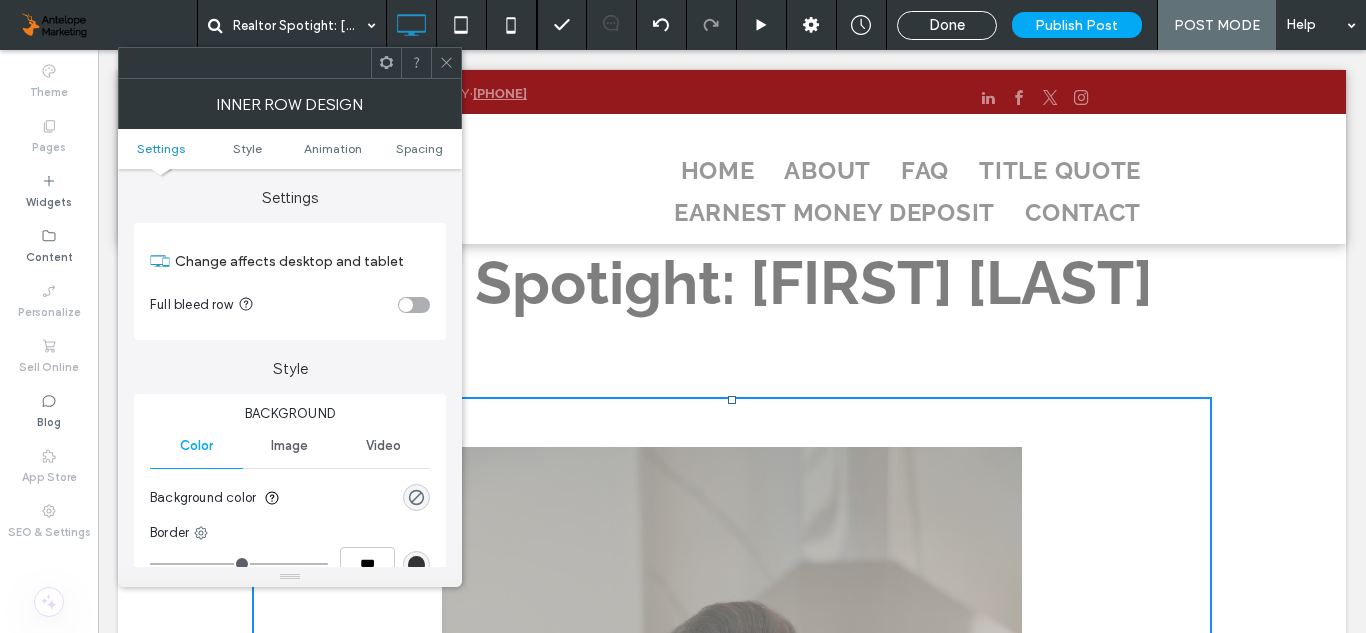 click 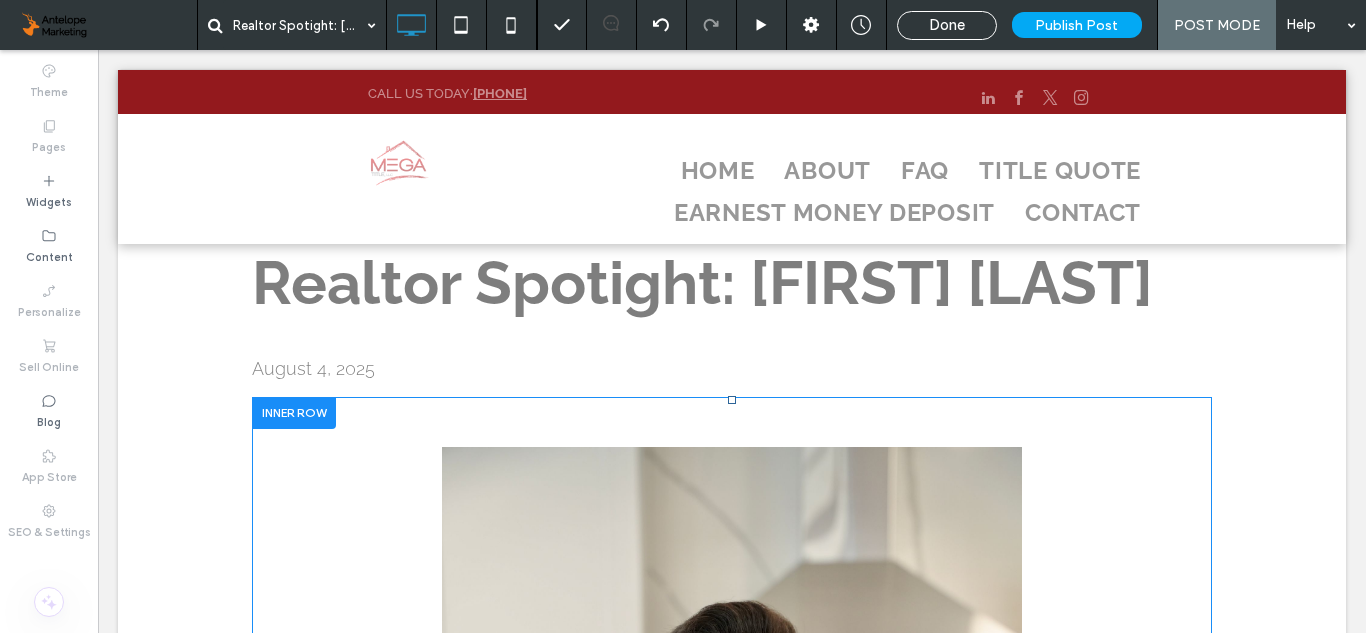 click at bounding box center [732, 400] 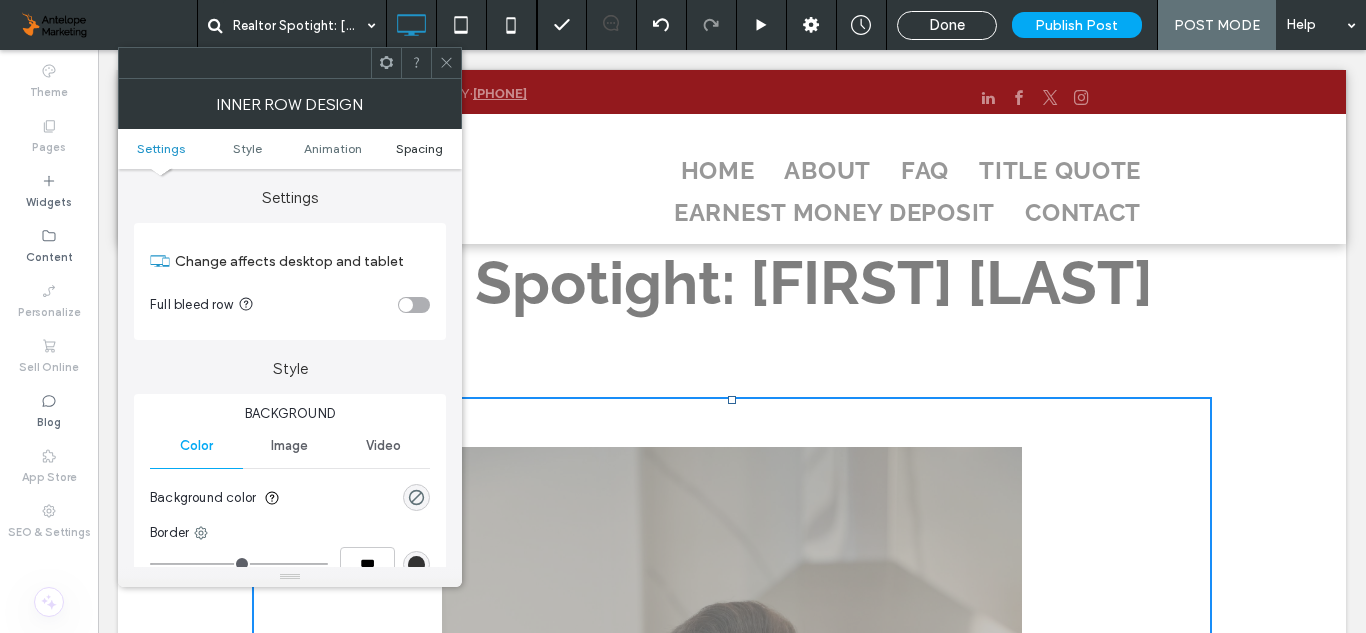 click on "Spacing" at bounding box center (419, 148) 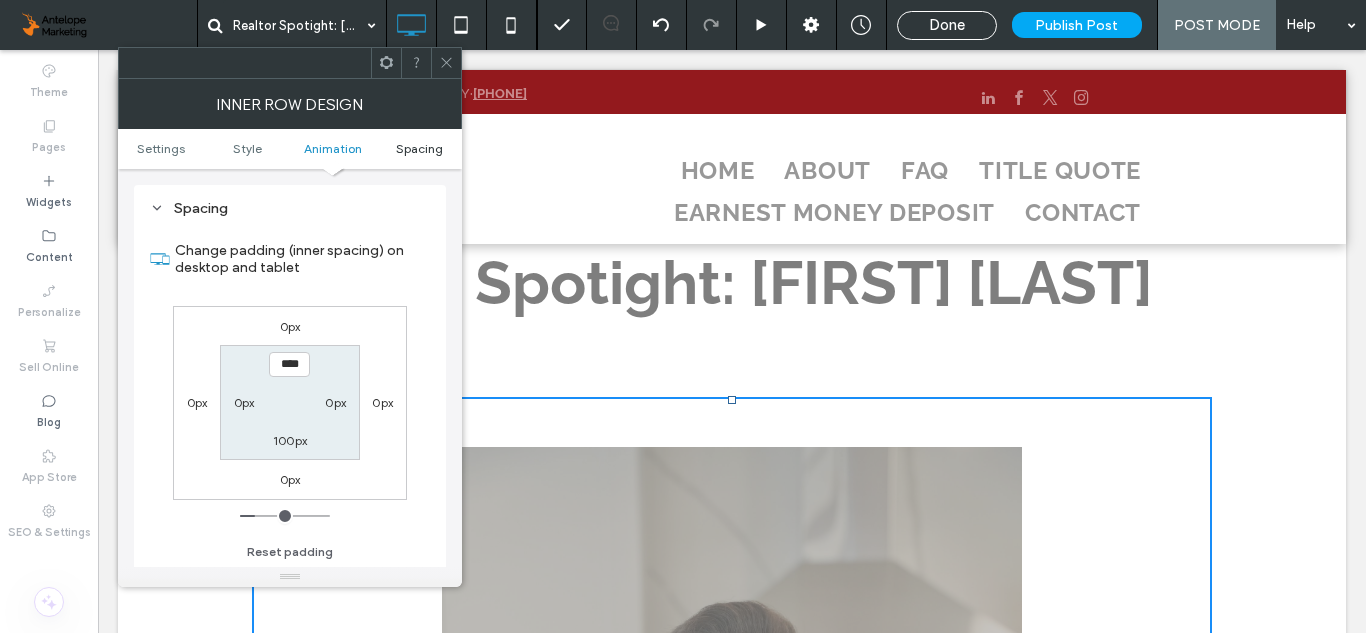 scroll, scrollTop: 640, scrollLeft: 0, axis: vertical 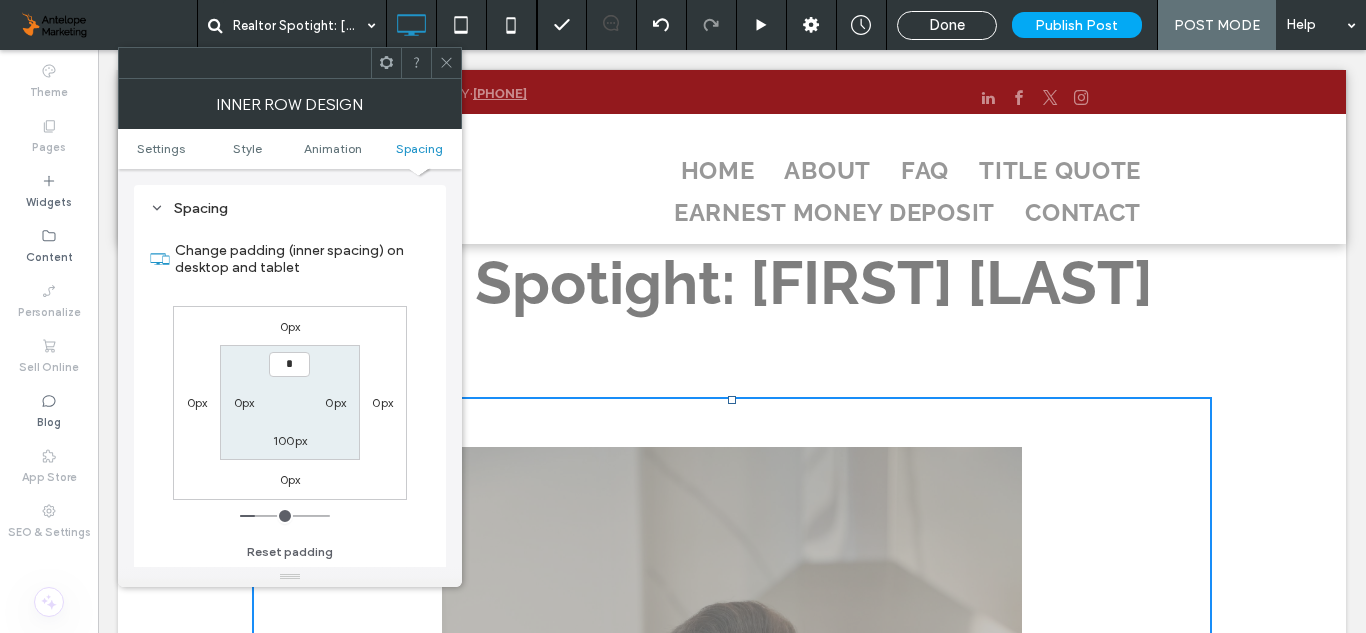 click on "Change padding (inner spacing) on desktop and tablet 0px 0px 0px 0px * 0px 100px 0px Reset padding" at bounding box center (290, 394) 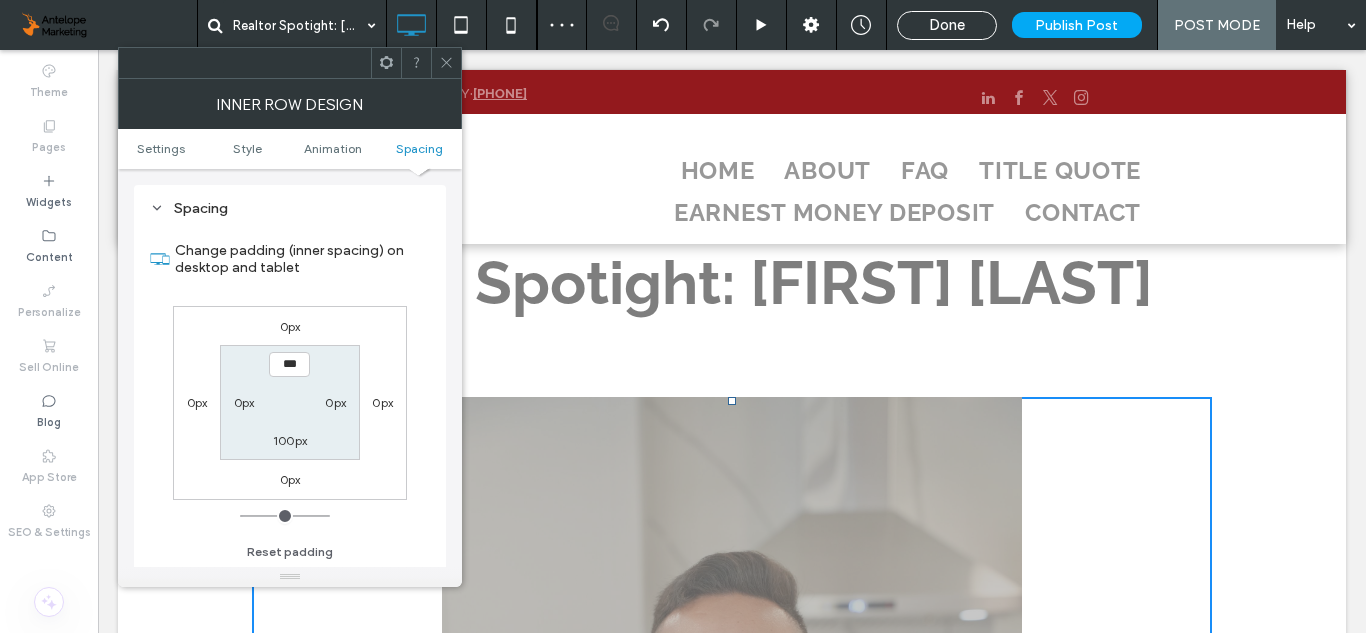 click 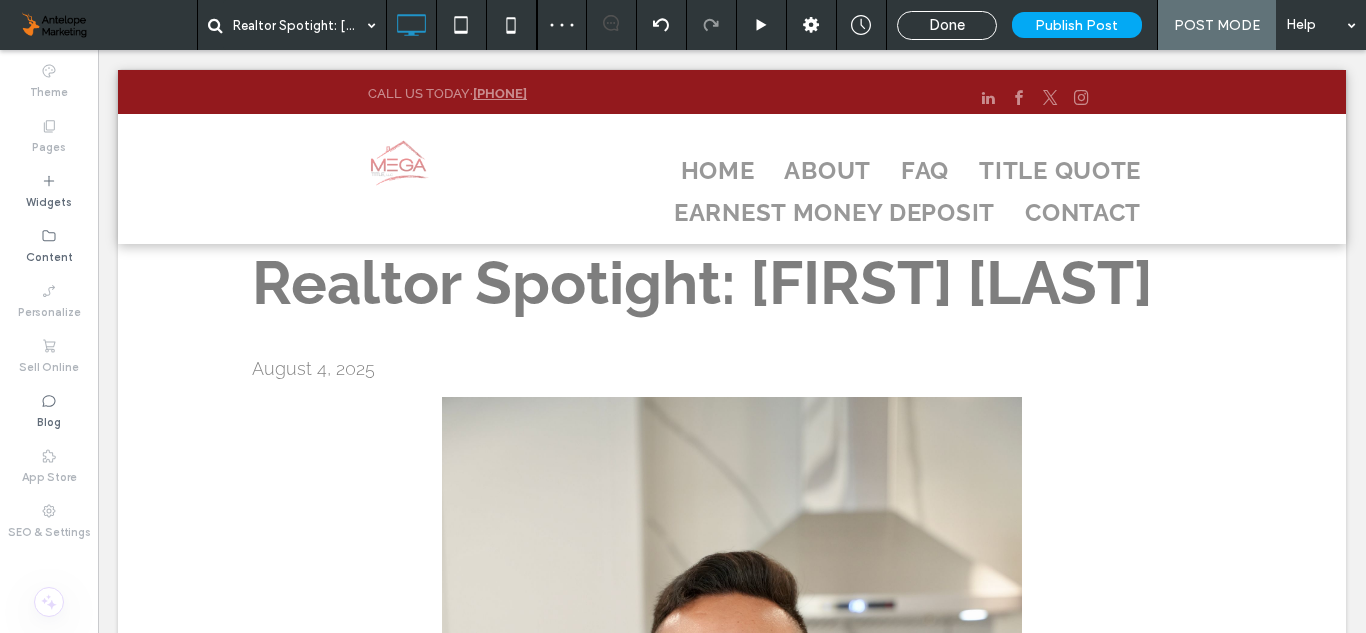 click on "Realtor Spotight: [FIRST] [LAST]
[MONTH] [DAY], [YEAR]
This month the Realtor Spotlight shines on [FIRST] [LAST]! With a strong foundation in finance and a distinguished career in wealth management and private banking, [FIRST] [LAST] brings a level of expertise that sets him apart in the real estate industry. Worked & trained at world-renowned institutions like Morgan Stanley and Merrill Lynch, [FIRST] has successfully managed assets for high-net-worth individuals, with a strategic focus on real estate investments. As the founder of BlackRidge Capital, [FIRST]'s mission is to make real estate investing accessible to everyone. He has bridged the gap between institutional strategies and everyday investors, helping clients build long-term wealth through intelligent, data-driven decisions. Whether it's optimizing investment properties, navigating complex sales, or guiding first-time home buyers and sellers, [FIRST] applies a comprehensive financial lens to every transaction. Cell:  [PHONE]" at bounding box center [732, 1078] 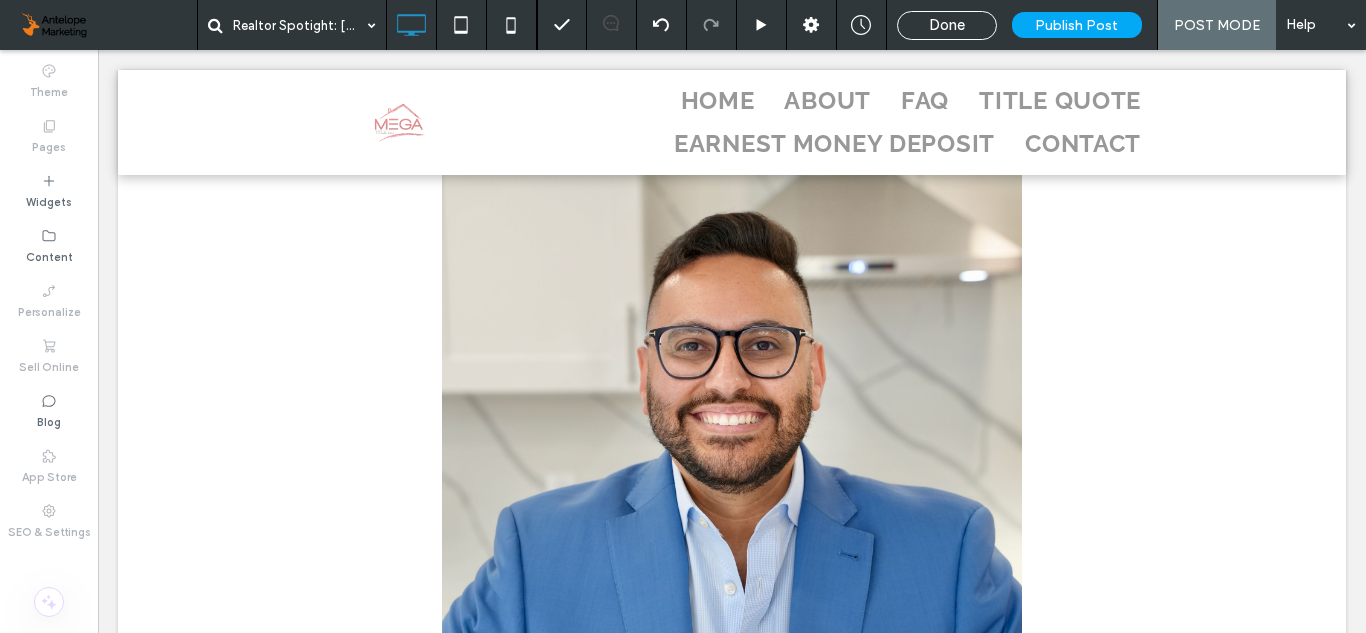 scroll, scrollTop: 171, scrollLeft: 0, axis: vertical 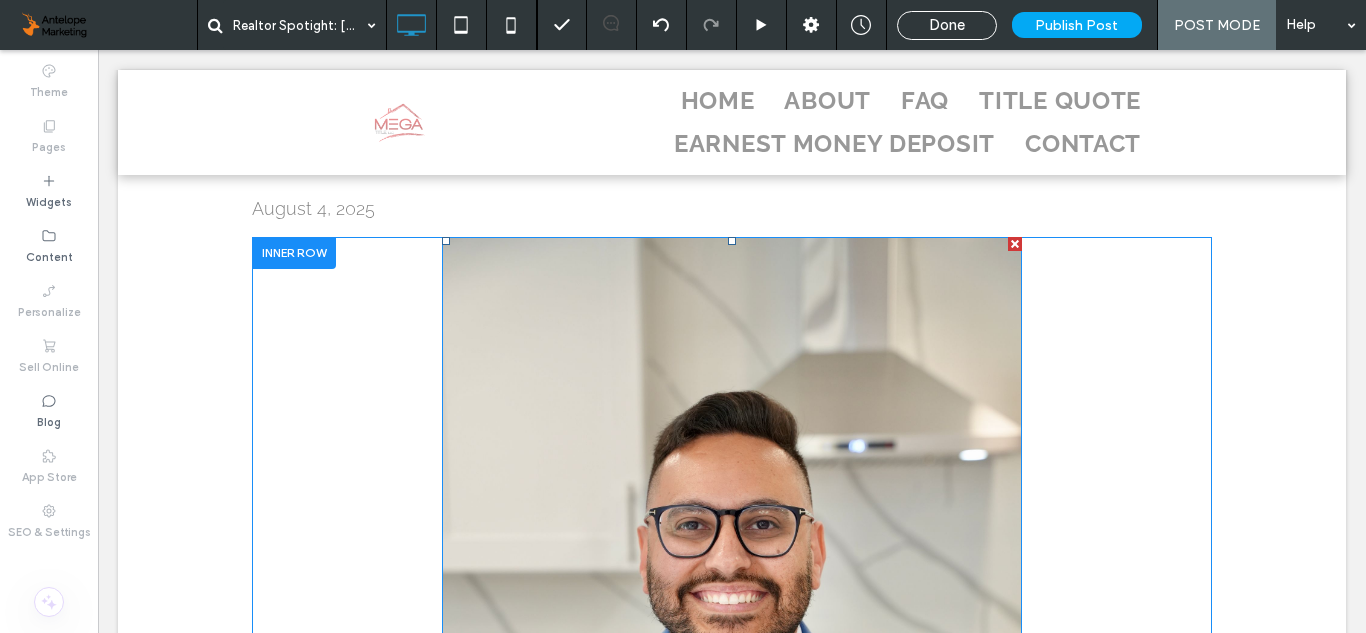 click at bounding box center (732, 672) 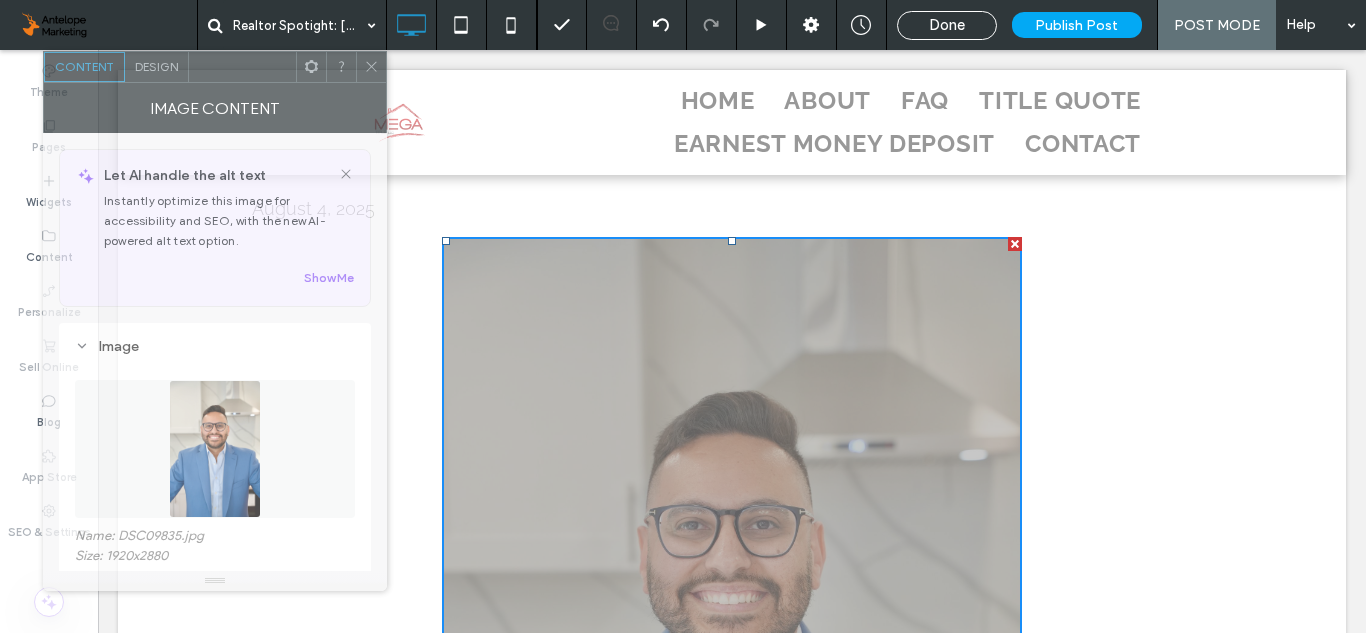 drag, startPoint x: 297, startPoint y: 69, endPoint x: 222, endPoint y: 73, distance: 75.10659 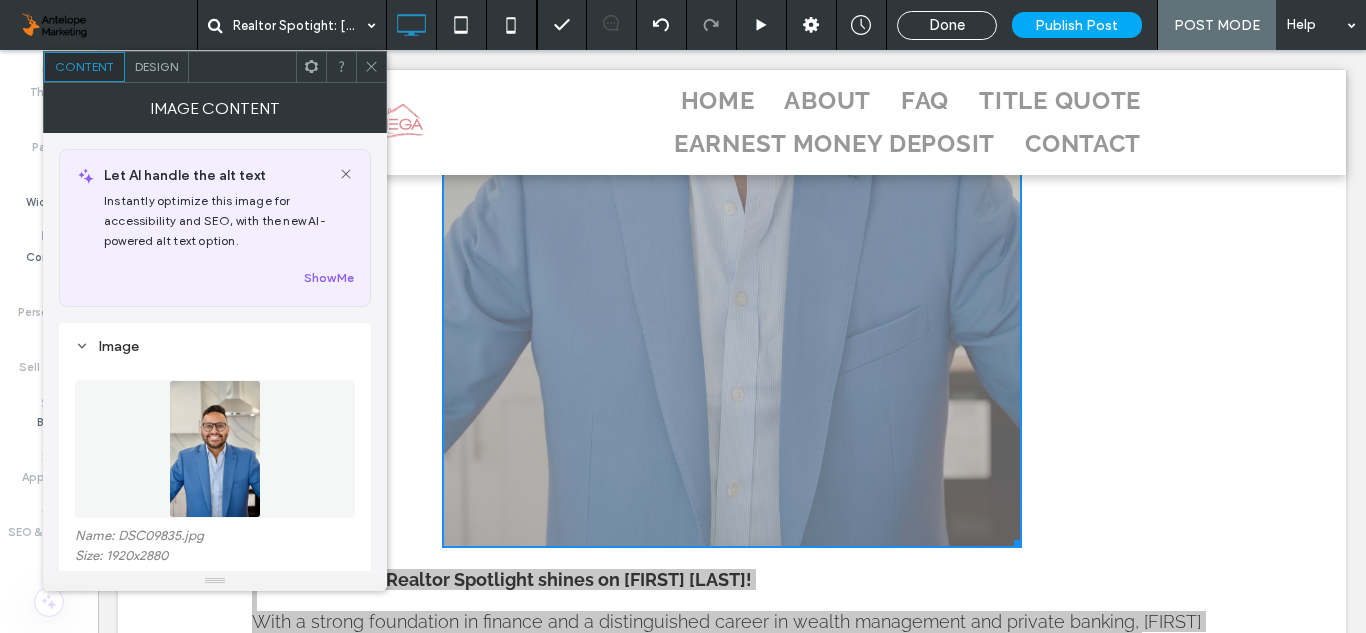 scroll, scrollTop: 703, scrollLeft: 0, axis: vertical 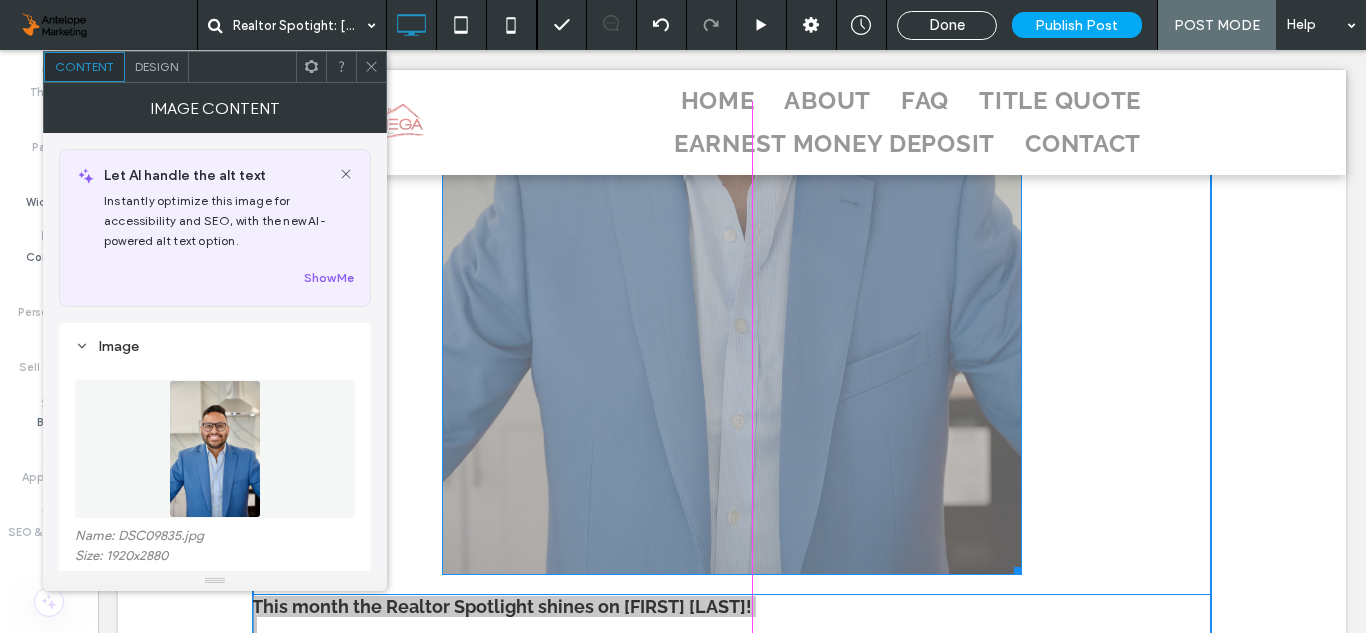 drag, startPoint x: 1014, startPoint y: 569, endPoint x: 1463, endPoint y: 392, distance: 482.62823 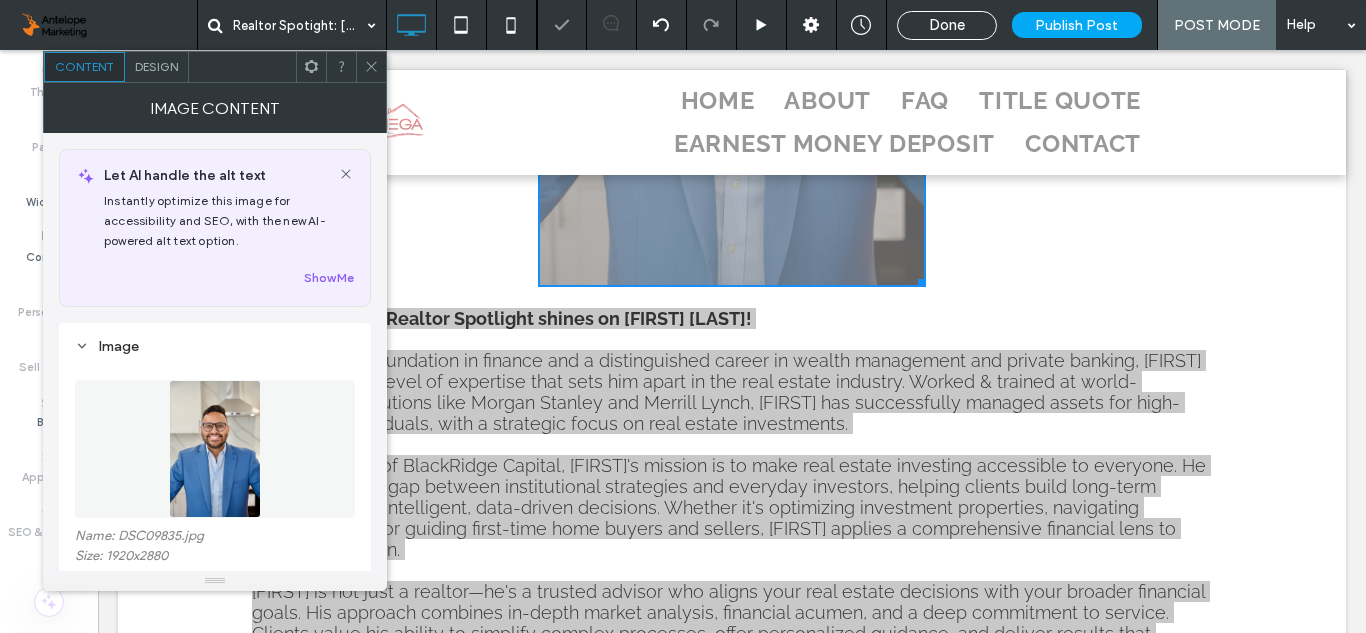 click at bounding box center [683, 316] 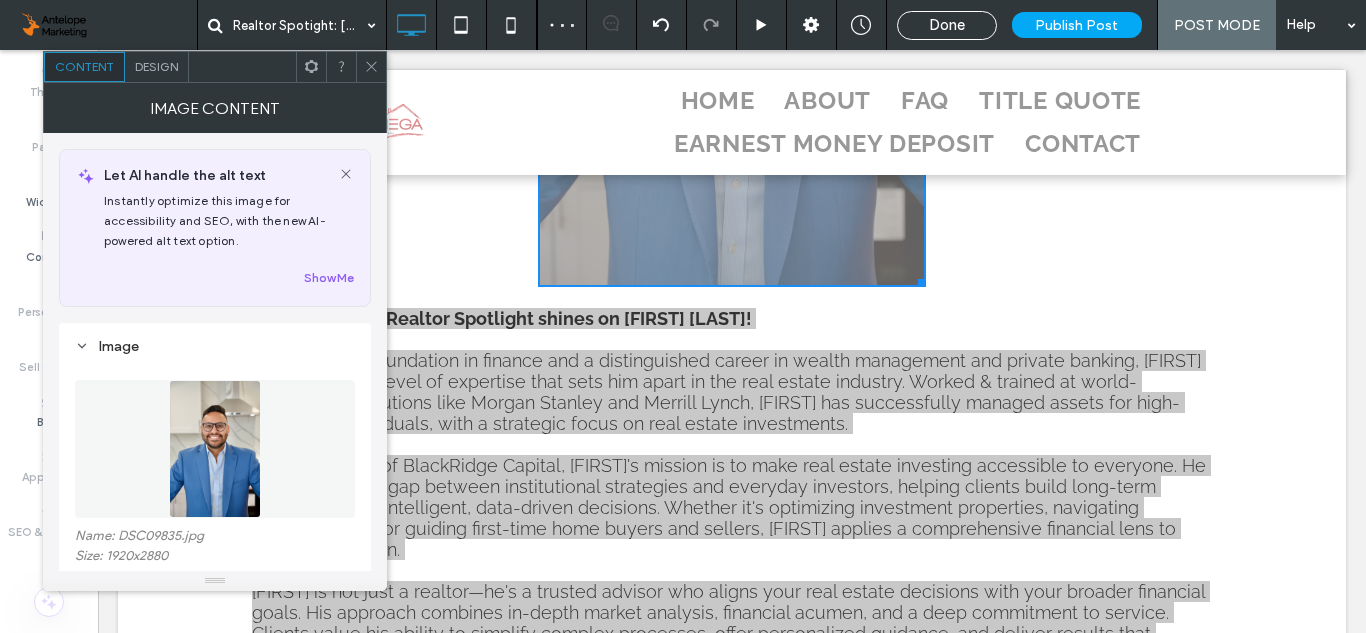 click 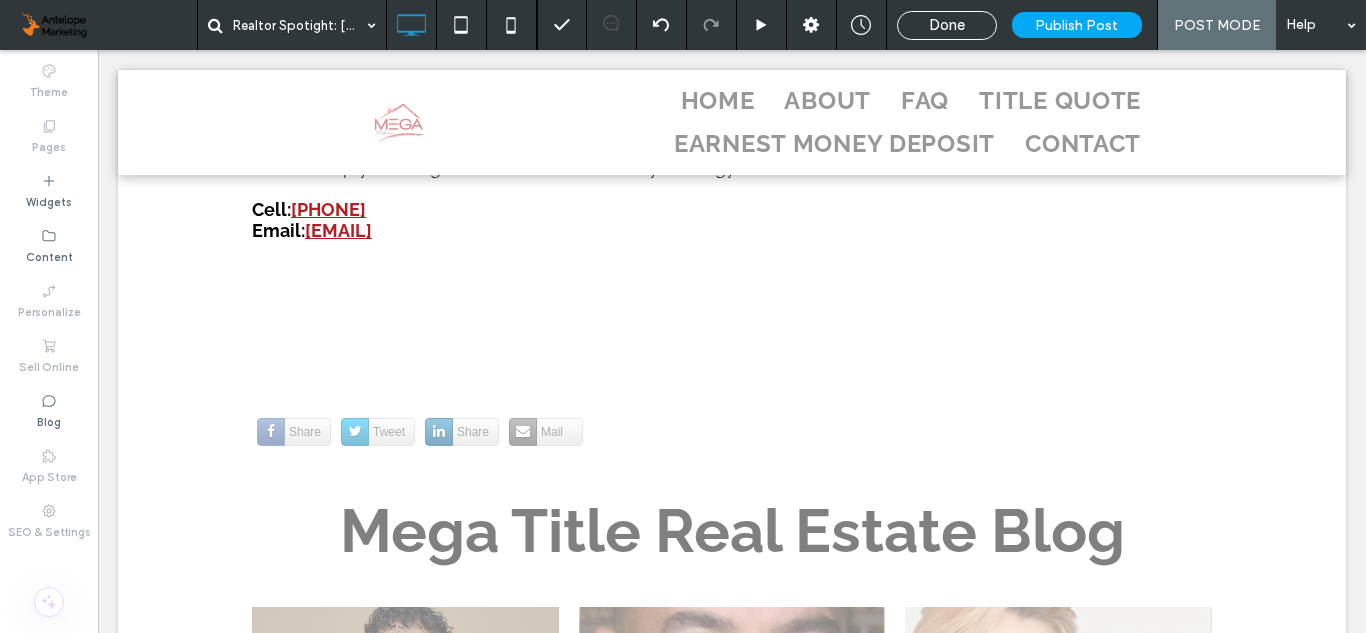 scroll, scrollTop: 1240, scrollLeft: 0, axis: vertical 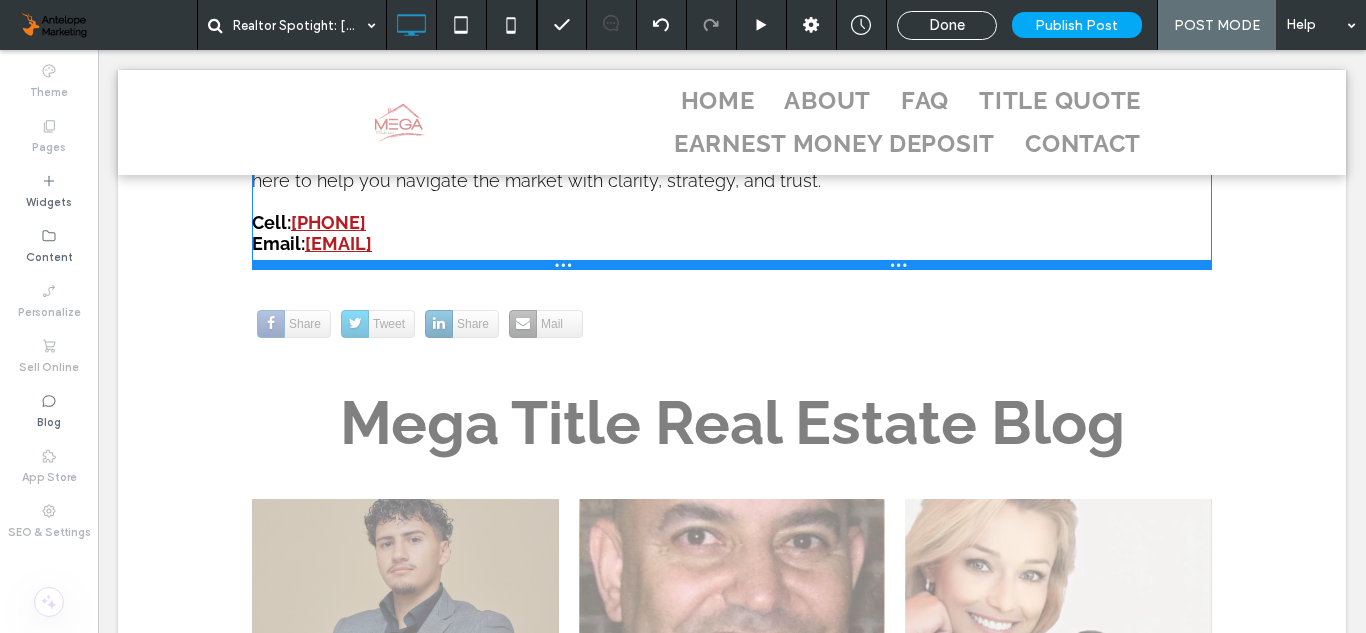 drag, startPoint x: 748, startPoint y: 362, endPoint x: 739, endPoint y: 257, distance: 105.38501 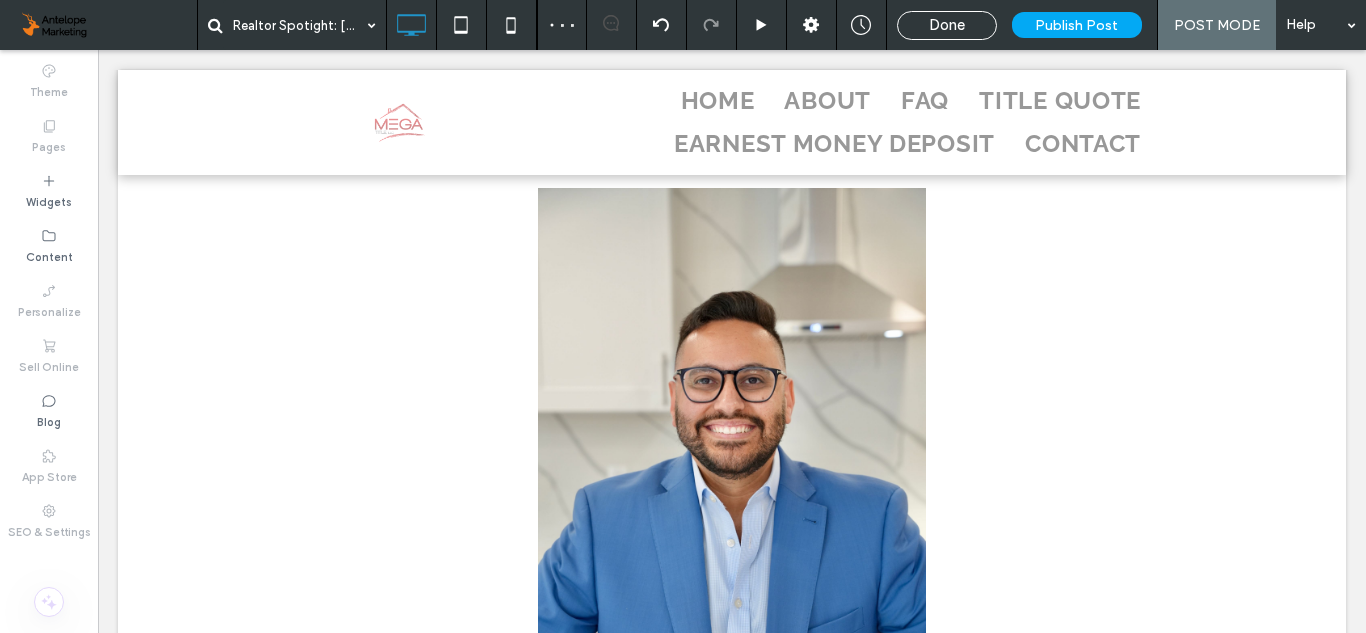 scroll, scrollTop: 0, scrollLeft: 0, axis: both 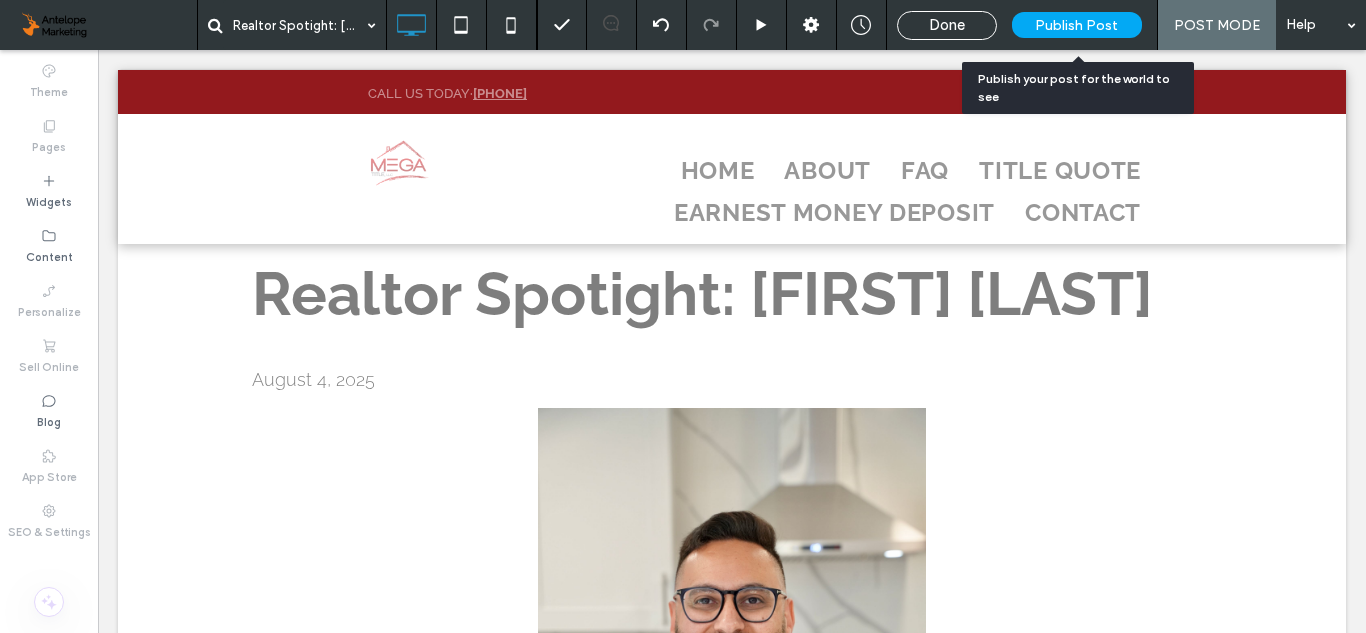 click on "Publish Post" at bounding box center (1076, 25) 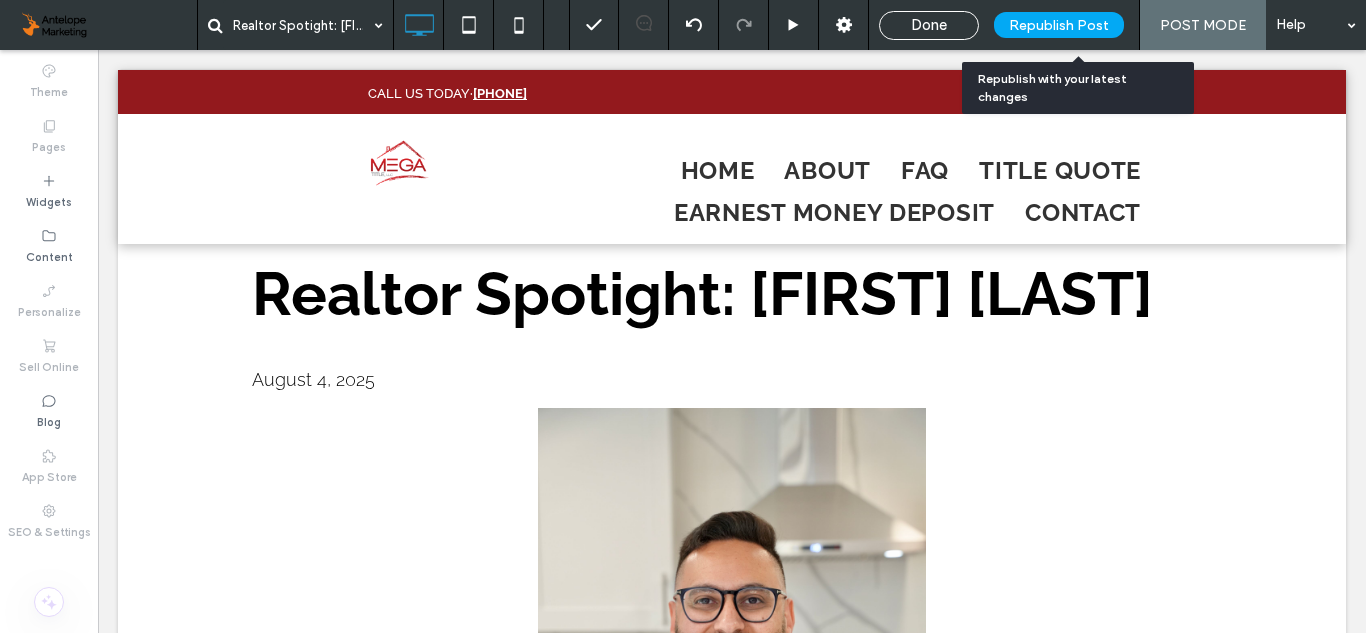 scroll, scrollTop: 0, scrollLeft: 0, axis: both 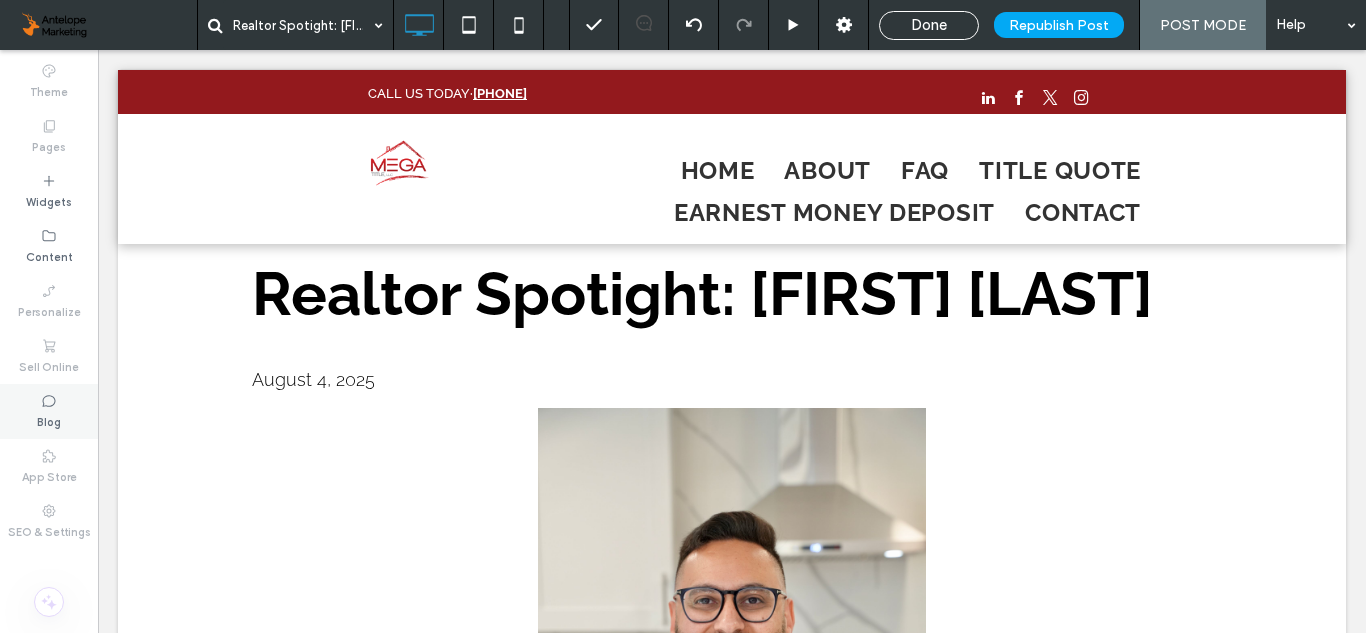 click on "Blog" at bounding box center (49, 420) 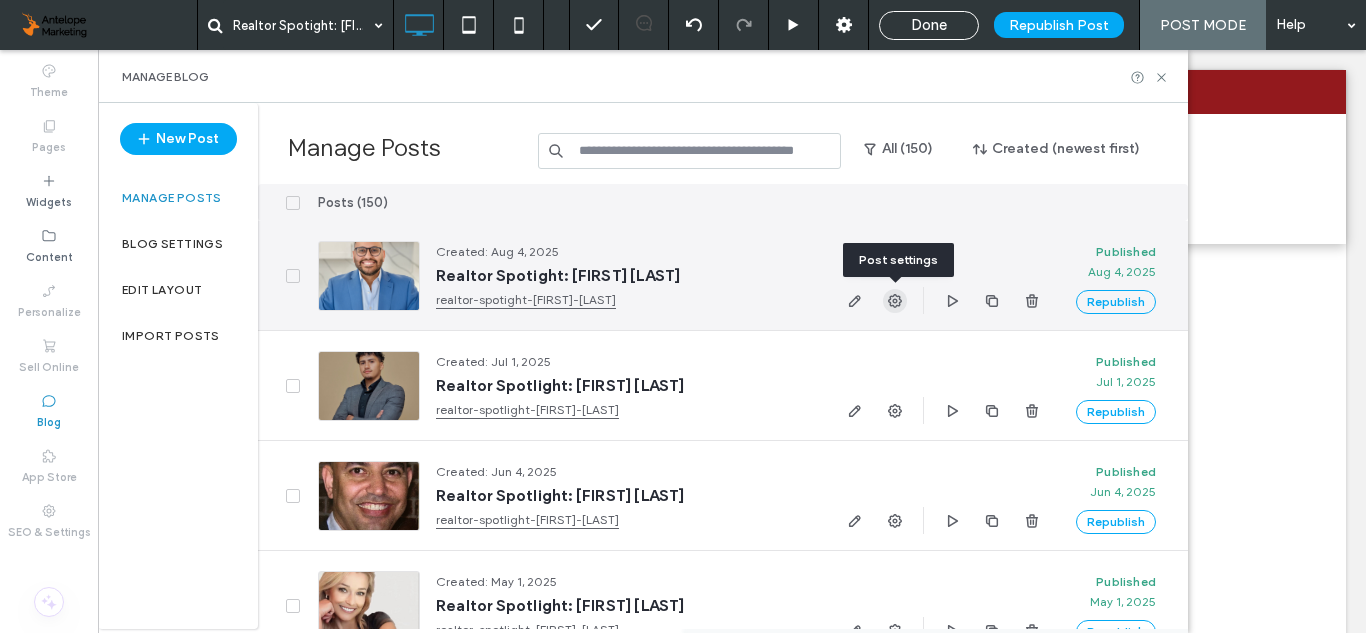 click 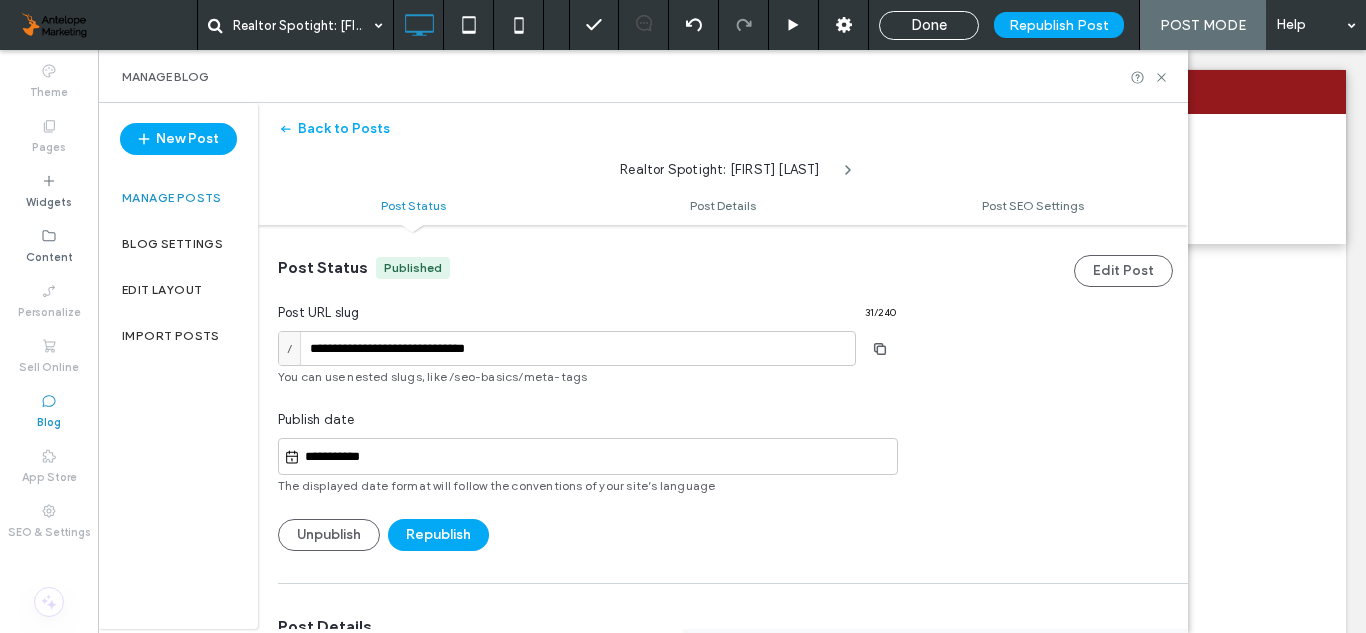 scroll, scrollTop: 1, scrollLeft: 0, axis: vertical 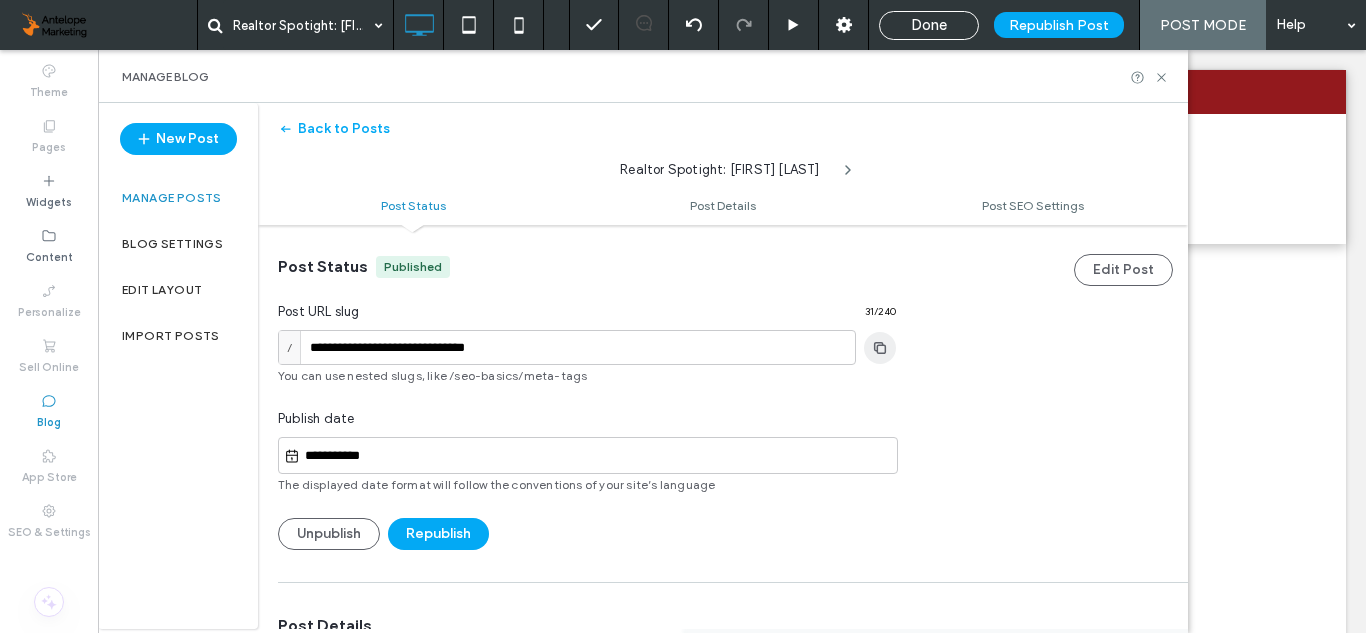 click 